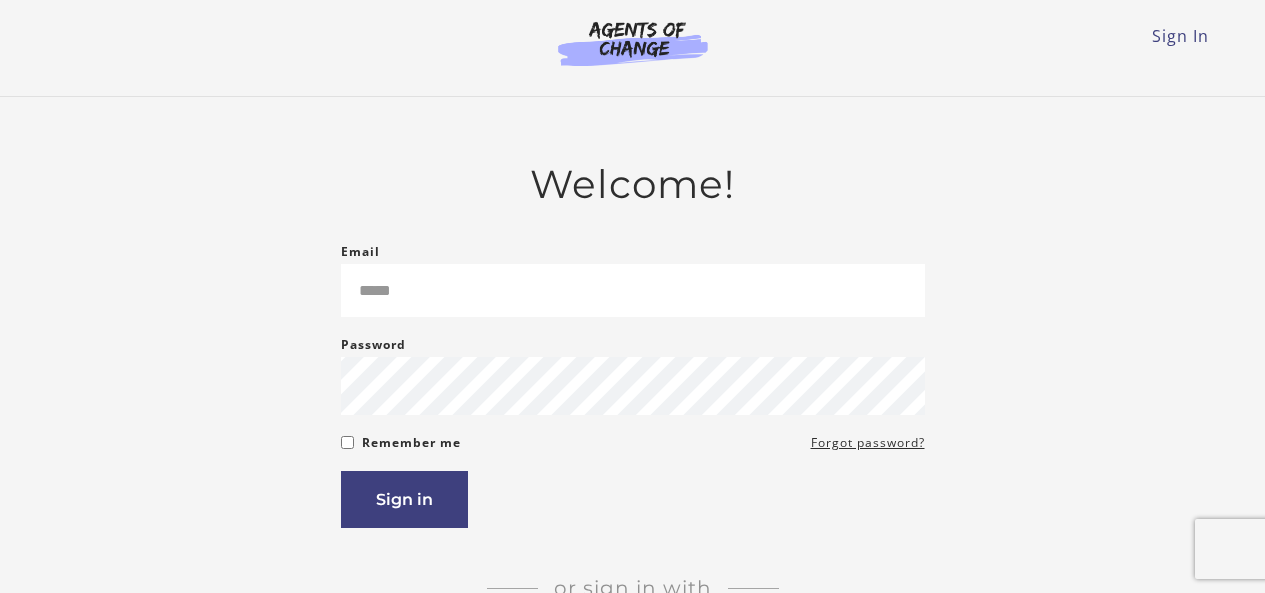 scroll, scrollTop: 0, scrollLeft: 0, axis: both 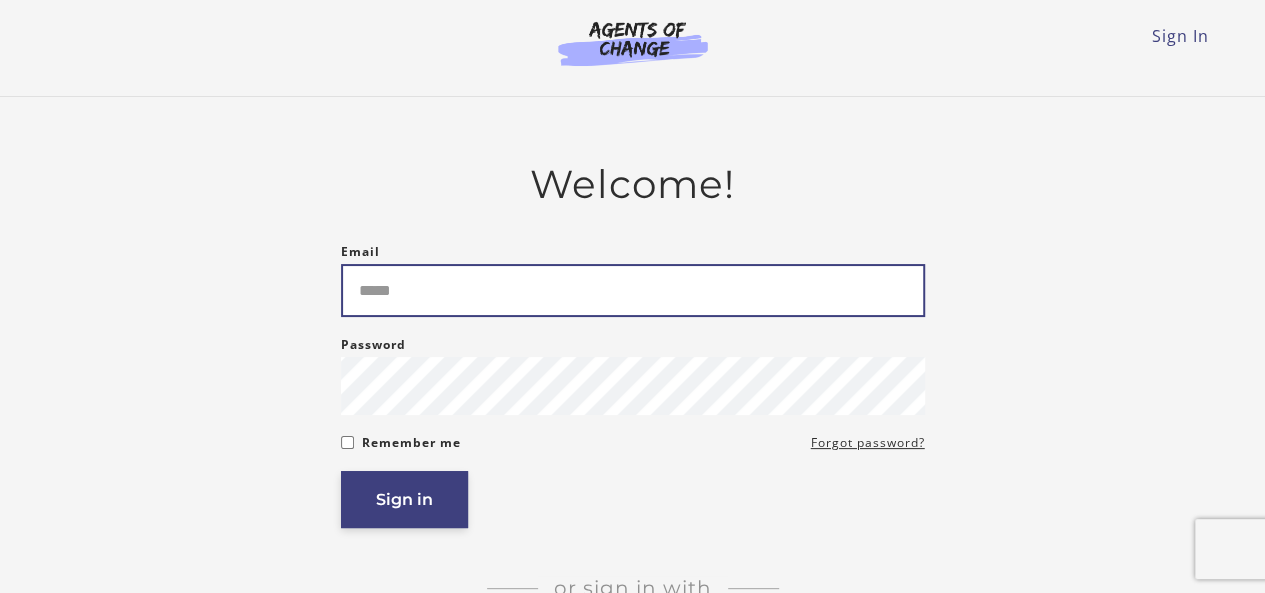 type on "**********" 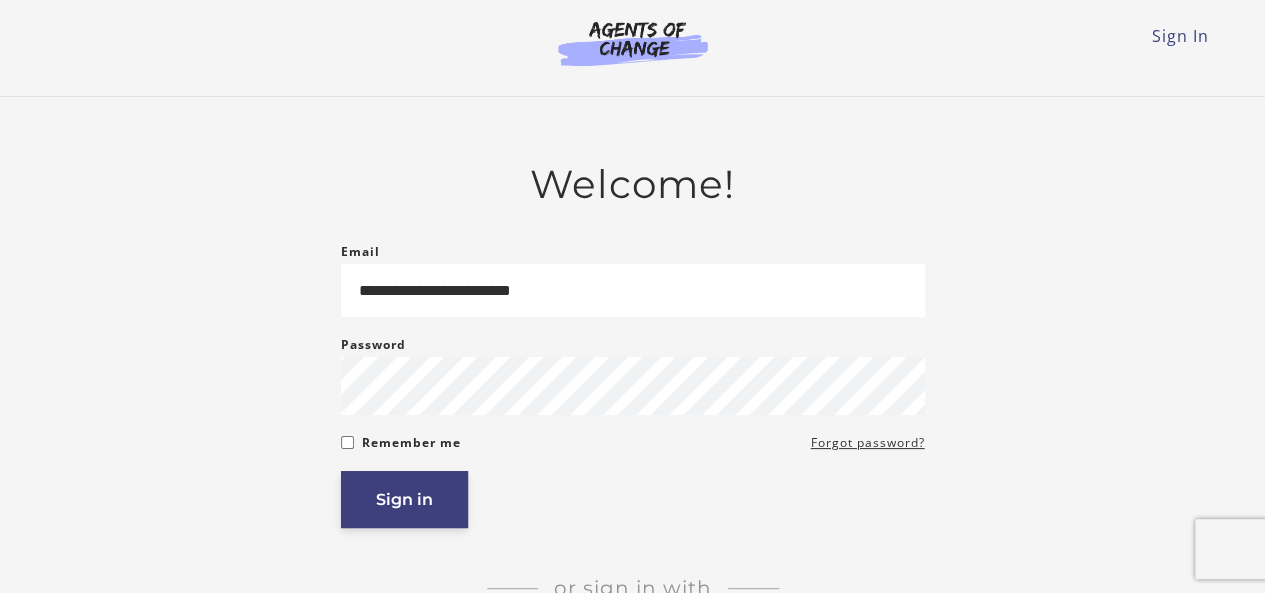 click on "Sign in" at bounding box center [404, 499] 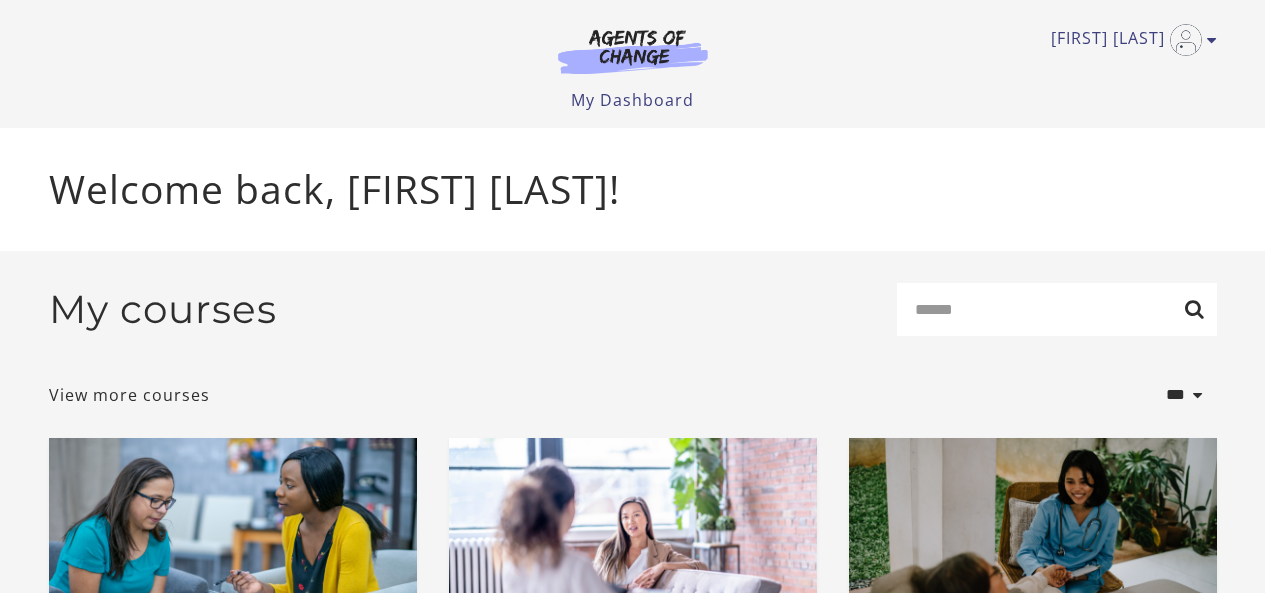 scroll, scrollTop: 0, scrollLeft: 0, axis: both 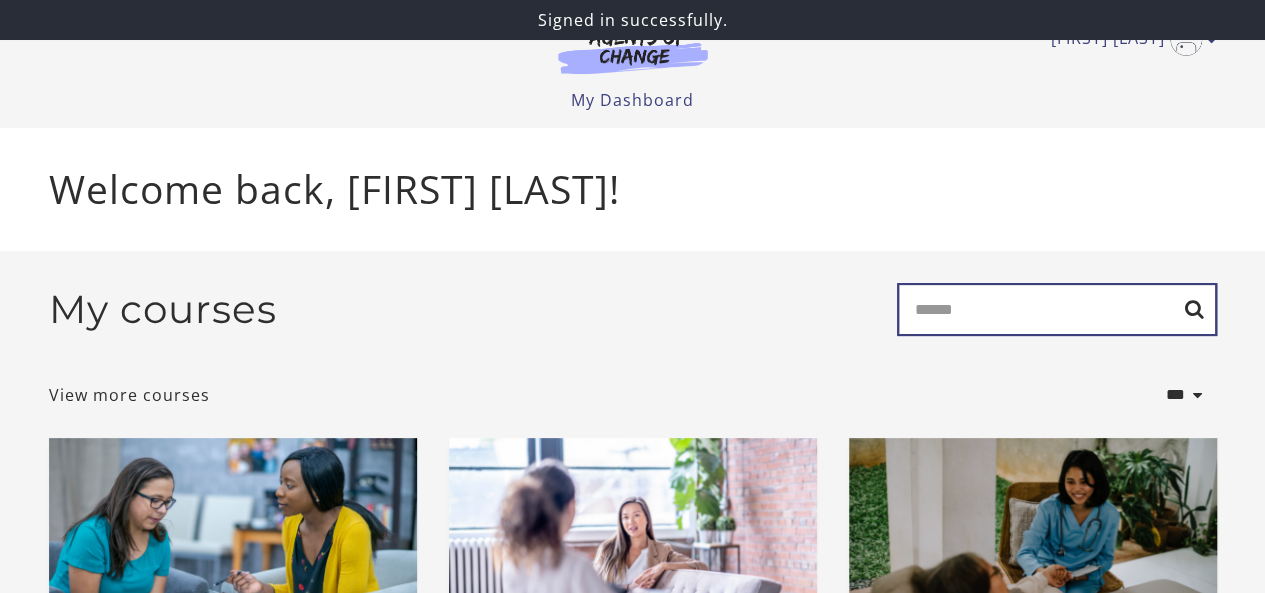 click on "Search" at bounding box center (1057, 309) 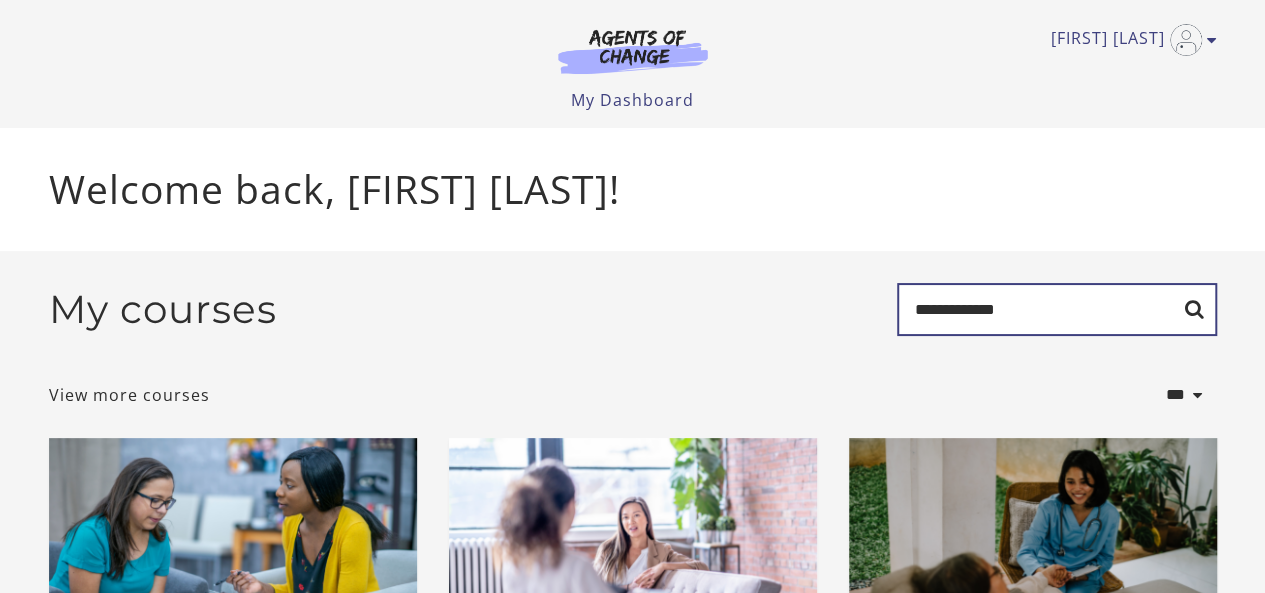 type on "**********" 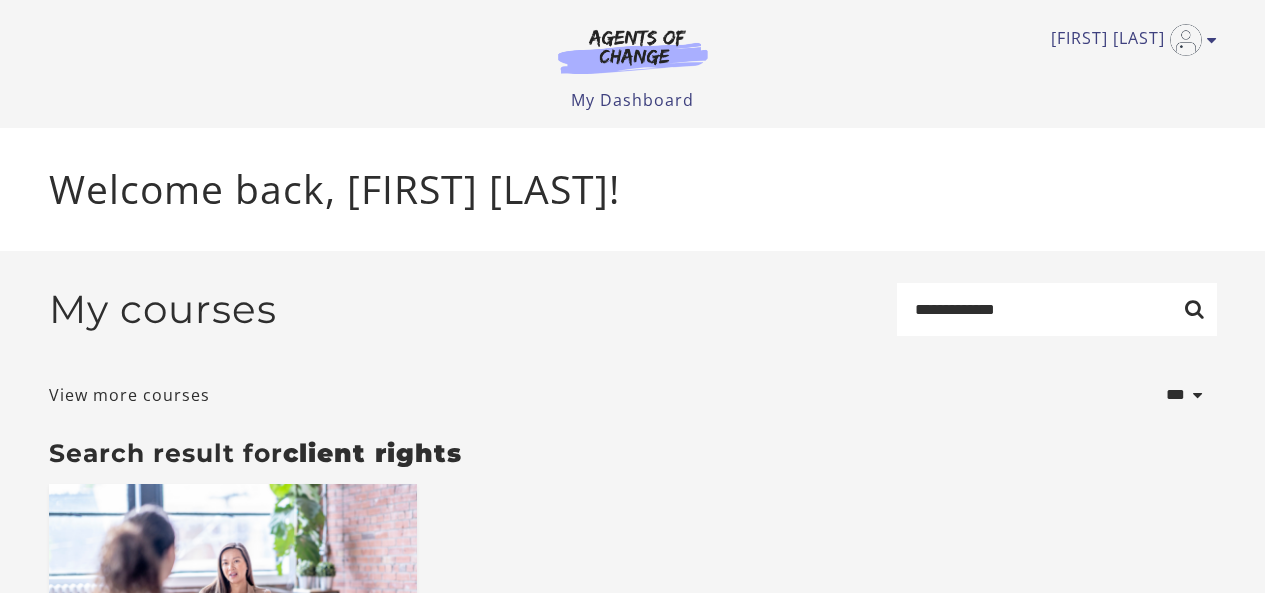 scroll, scrollTop: 0, scrollLeft: 0, axis: both 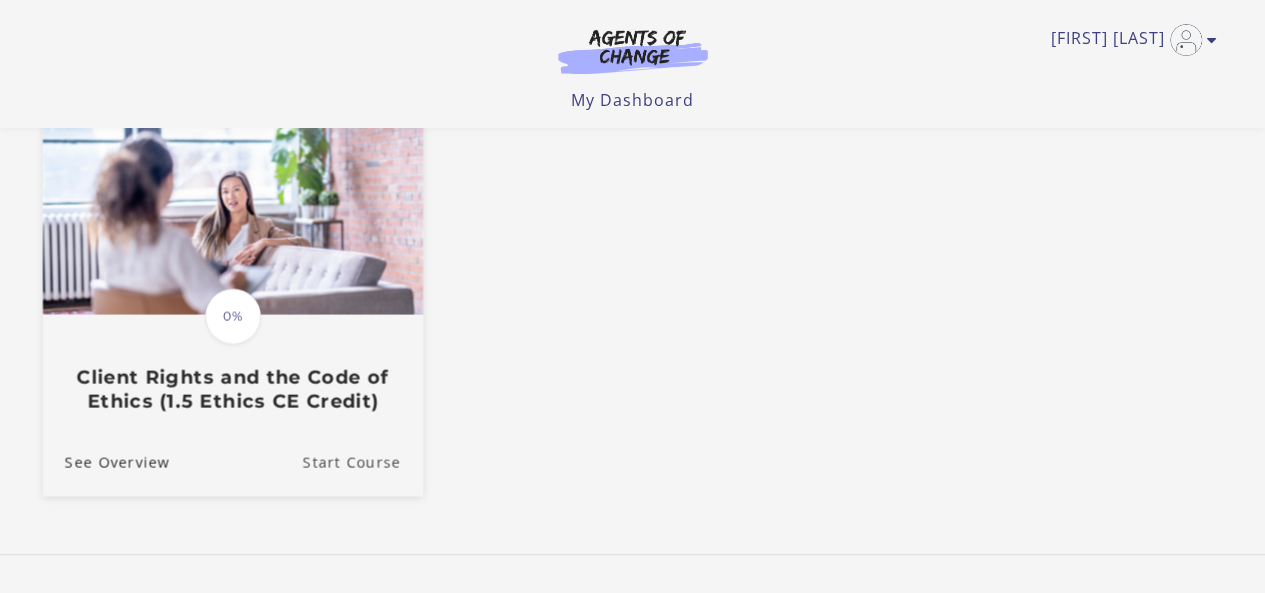 click on "Start Course" at bounding box center (362, 462) 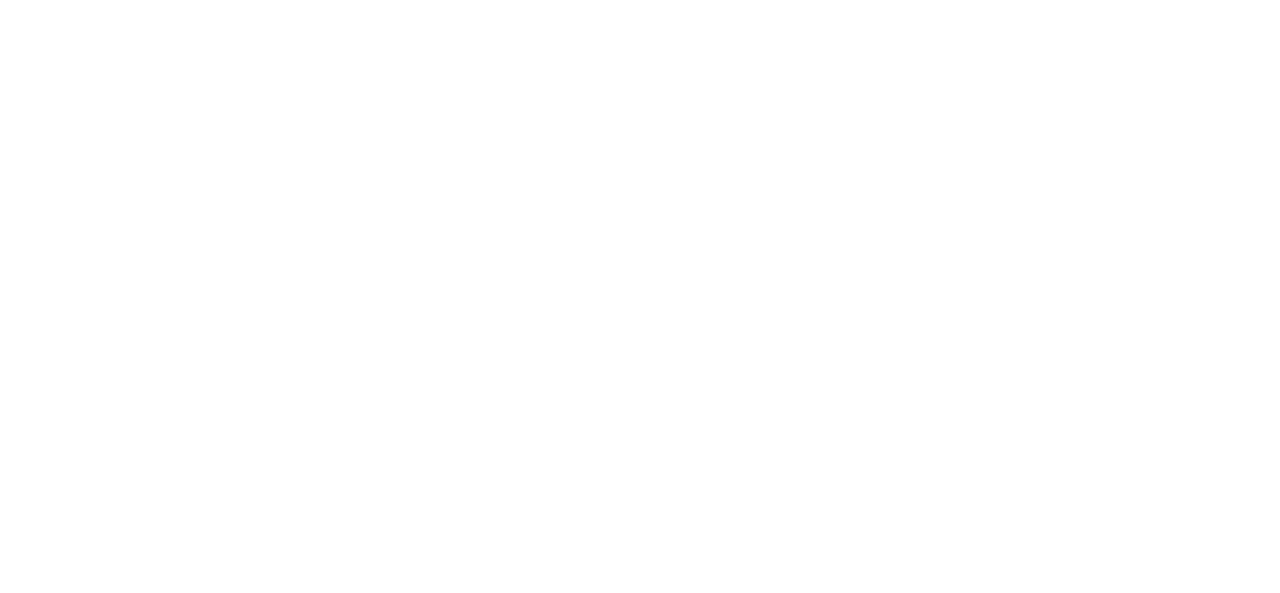 scroll, scrollTop: 0, scrollLeft: 0, axis: both 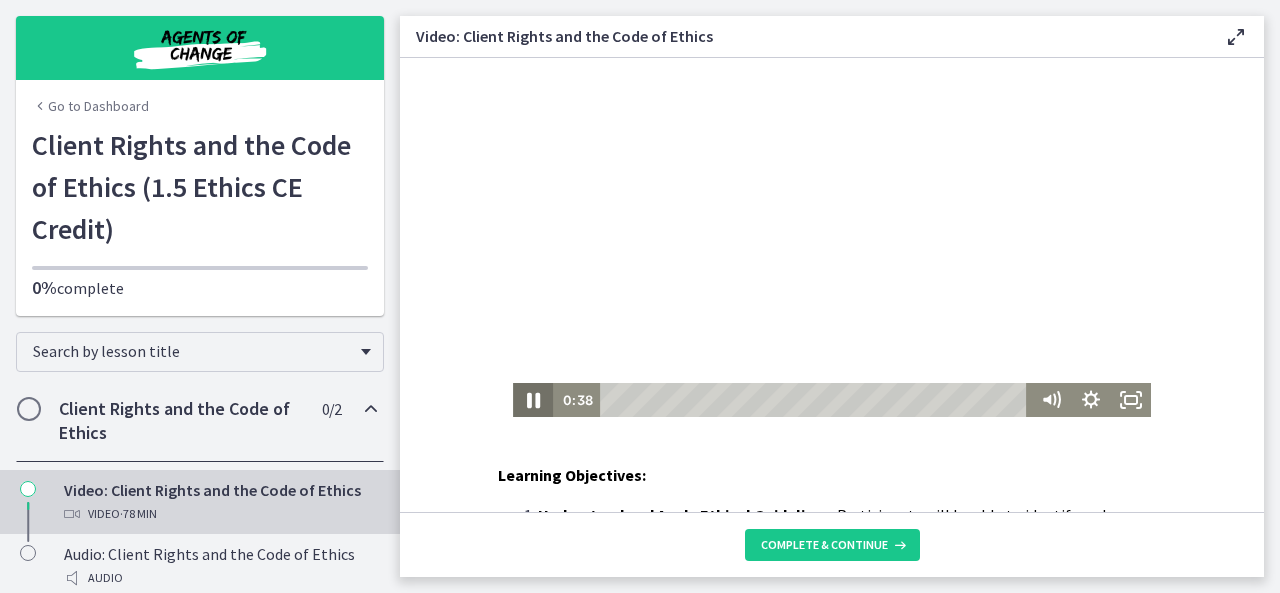 click 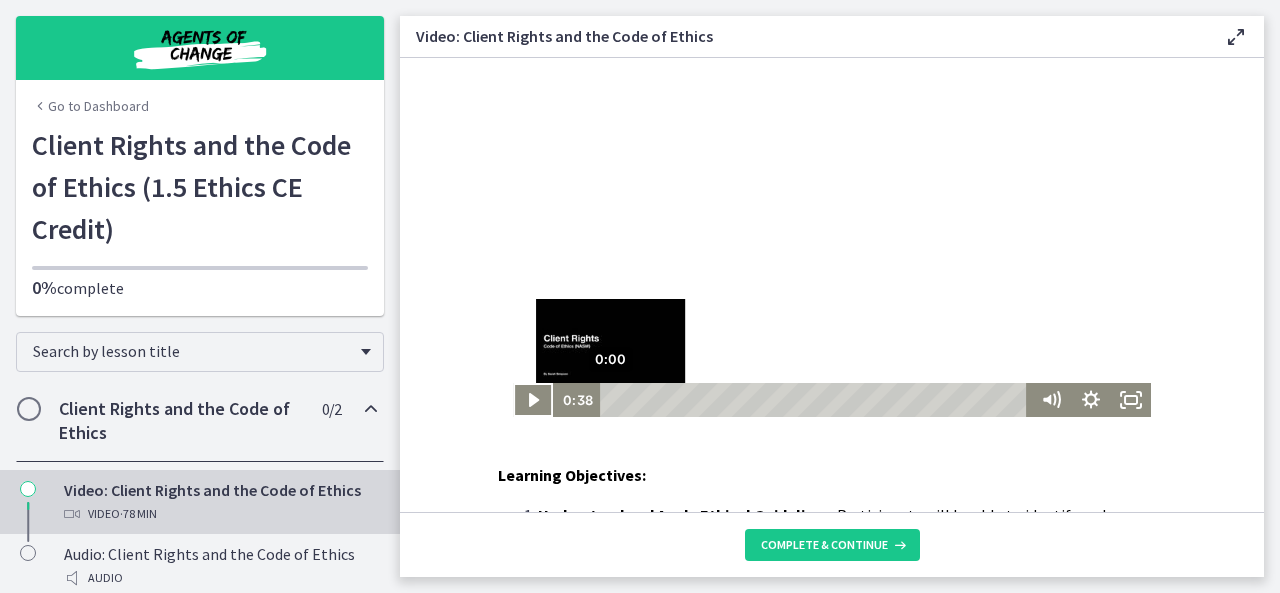 click on "0:00" at bounding box center (817, 400) 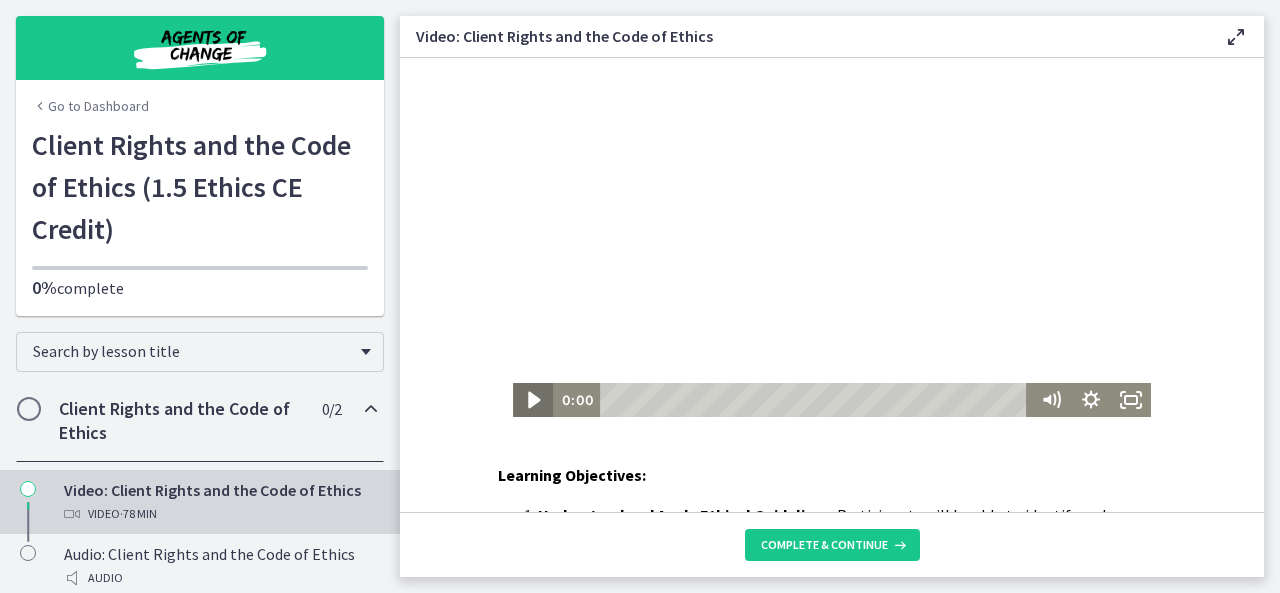 click 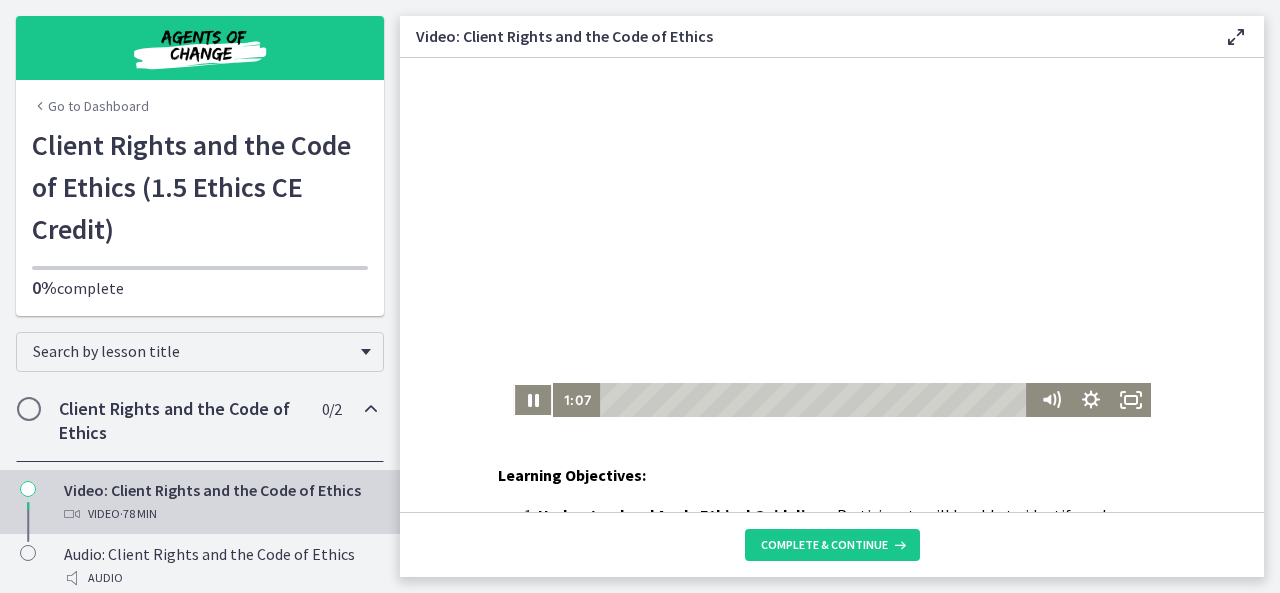 type 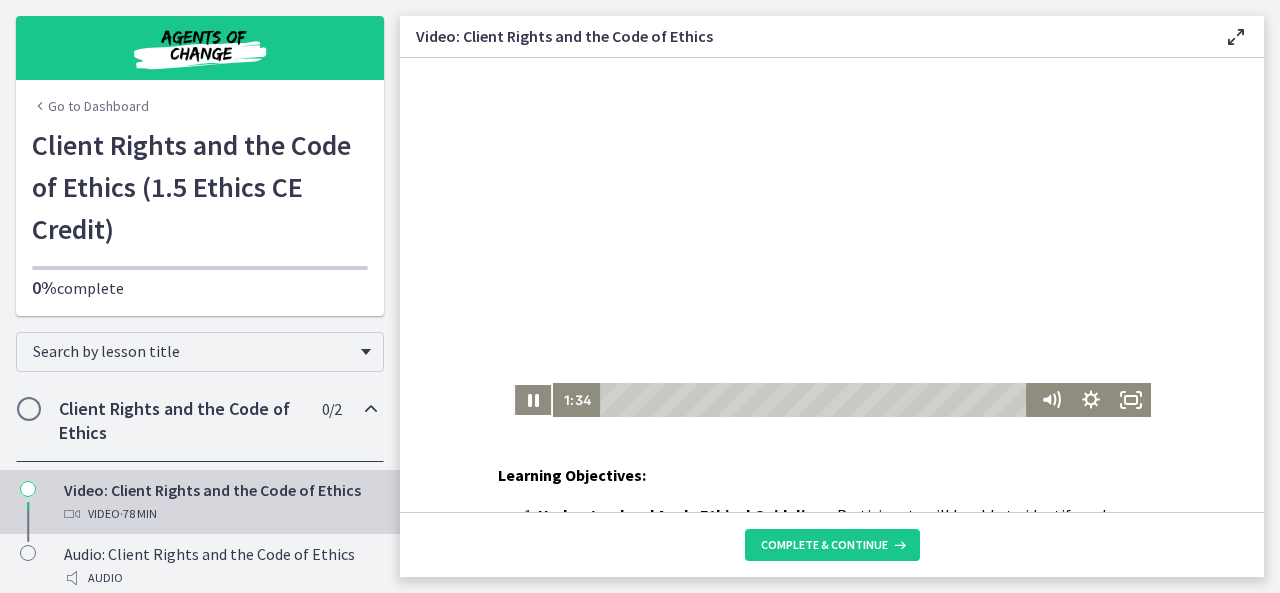 scroll, scrollTop: 40, scrollLeft: 0, axis: vertical 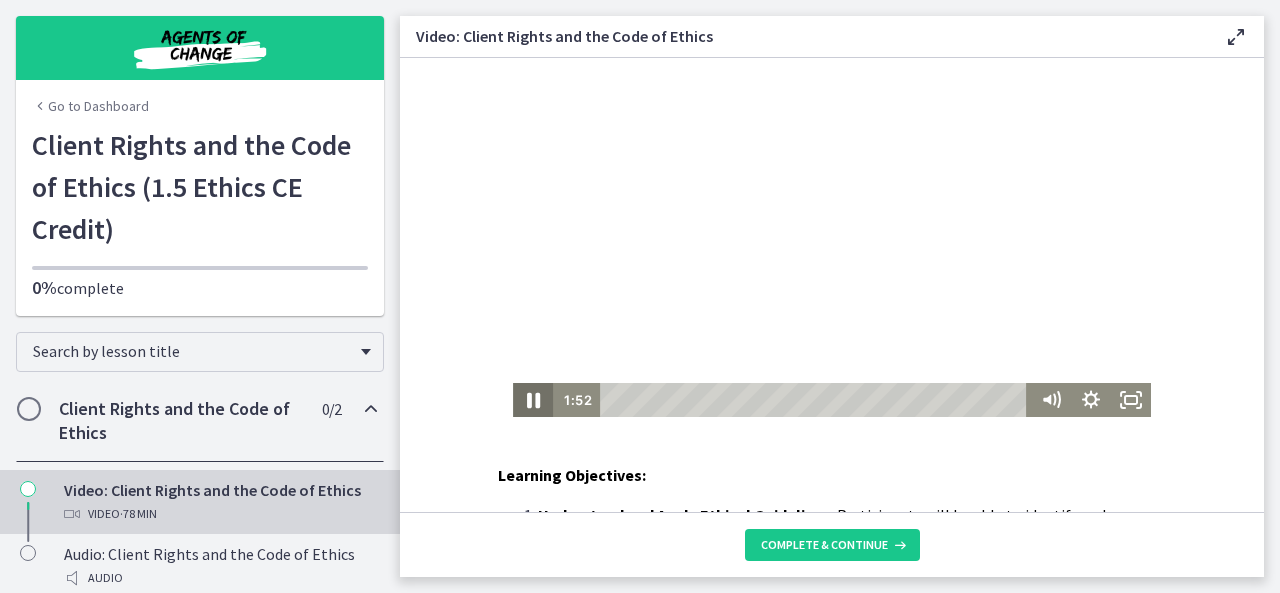 click 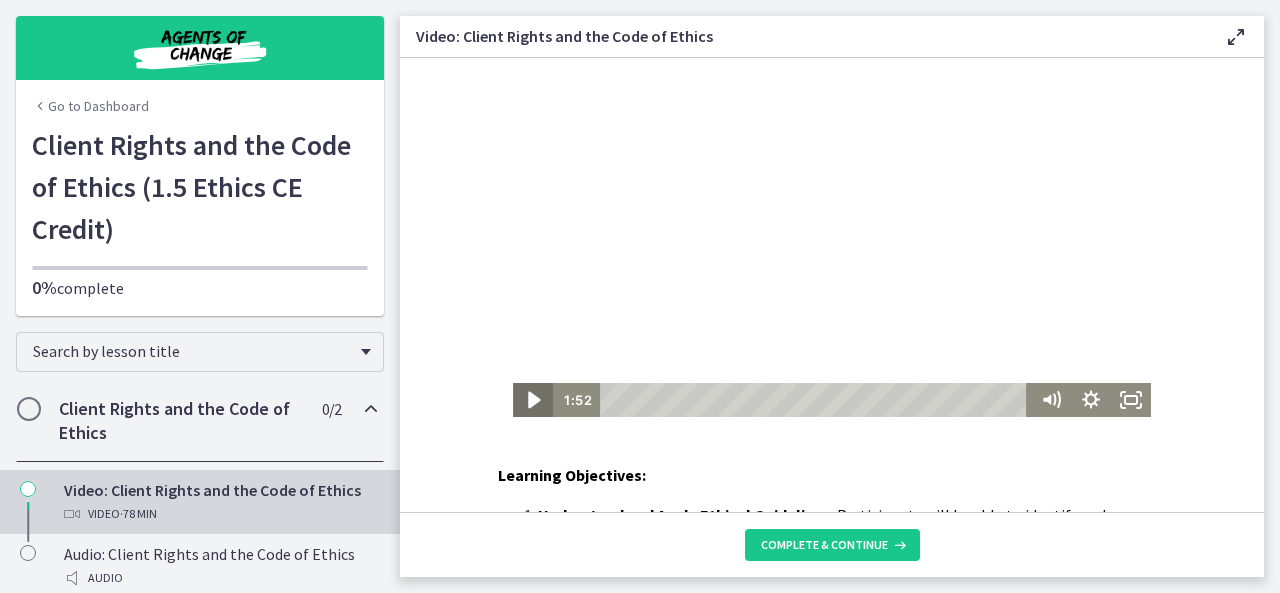 click 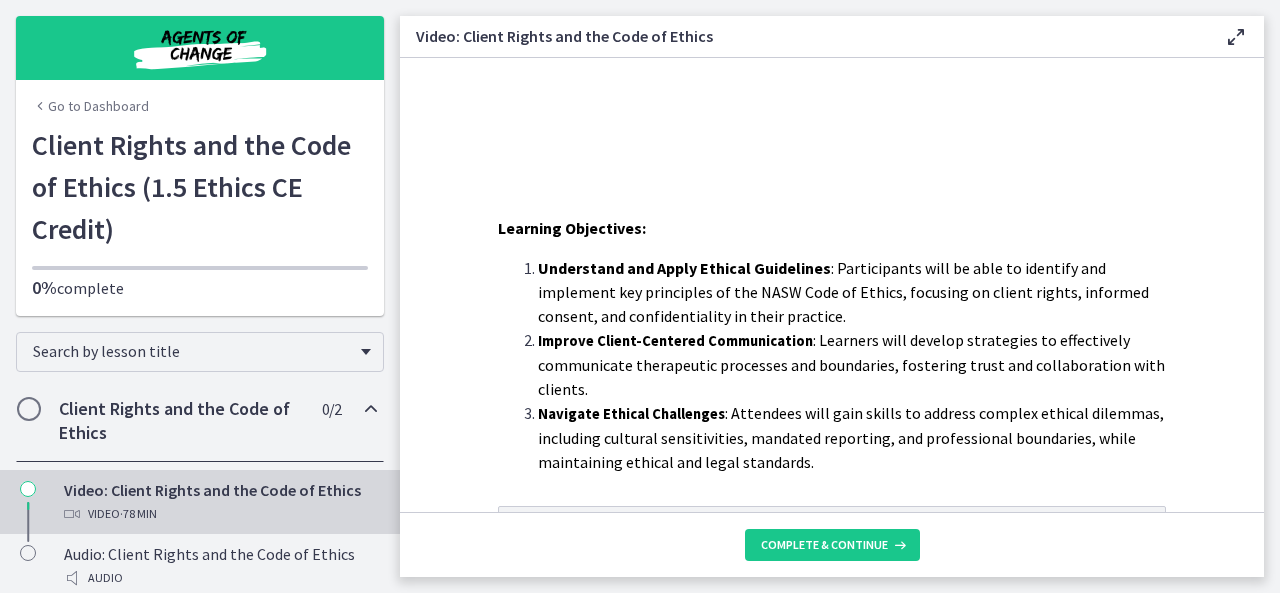 scroll, scrollTop: 266, scrollLeft: 0, axis: vertical 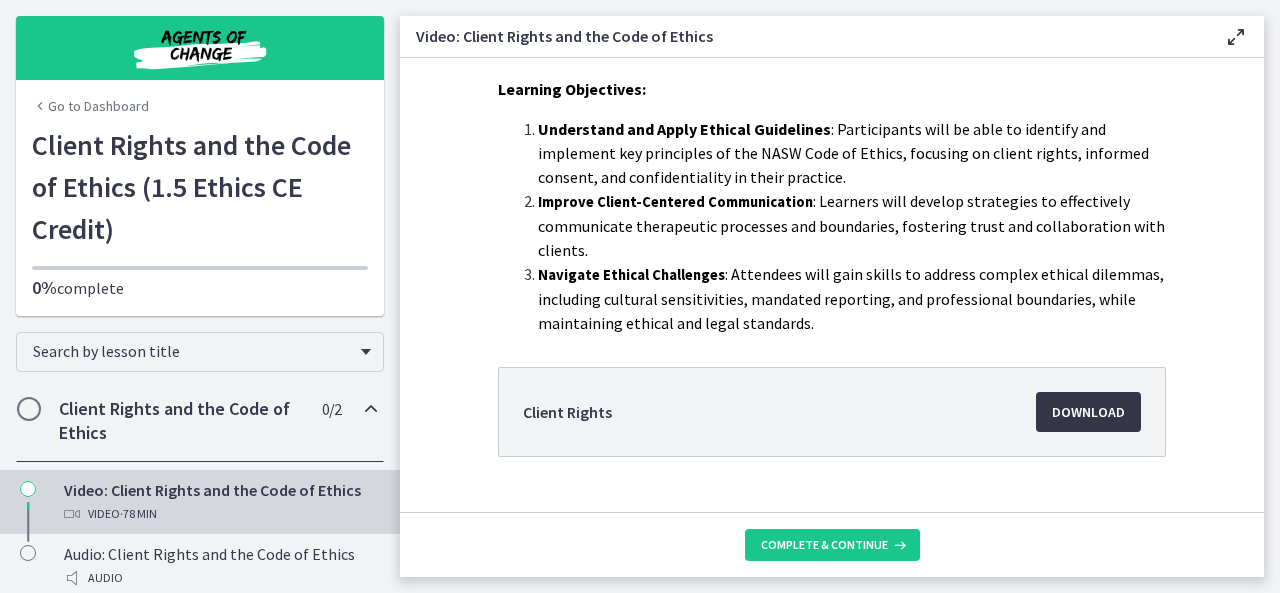 click on "Download
Opens in a new window" at bounding box center [1088, 412] 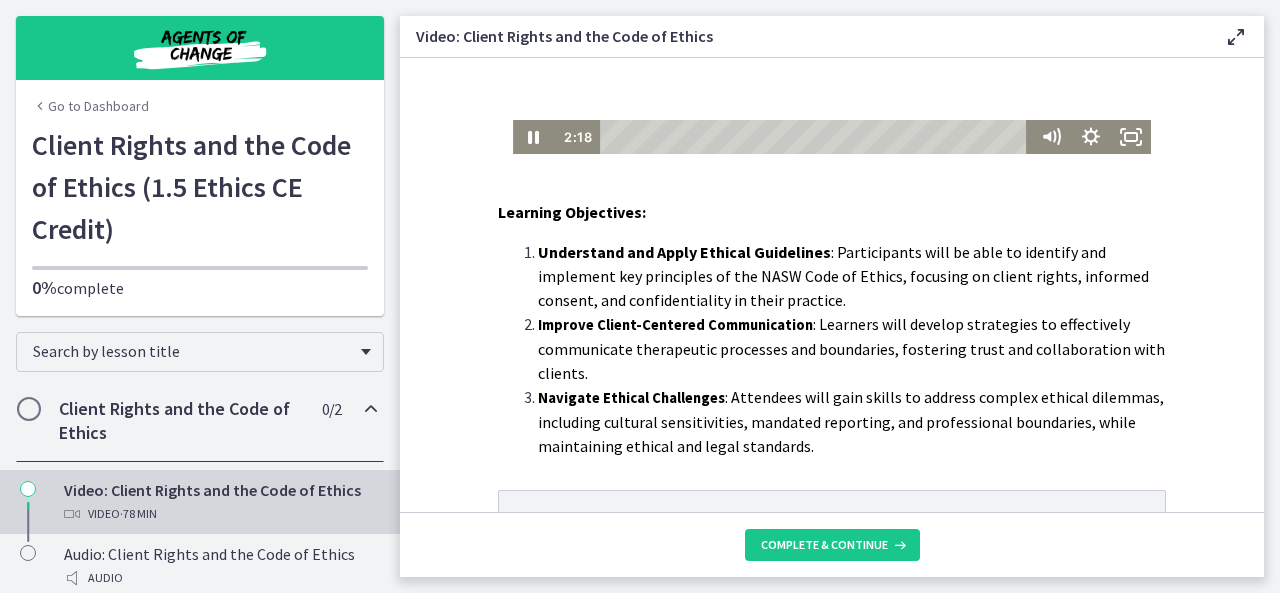 scroll, scrollTop: 226, scrollLeft: 0, axis: vertical 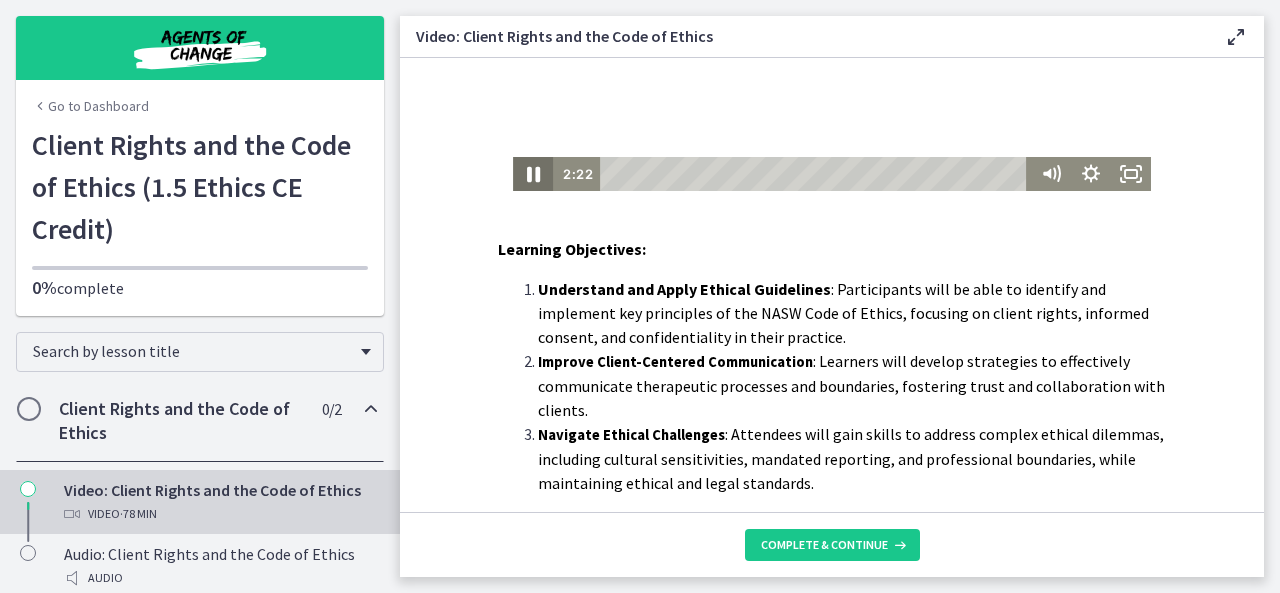 click 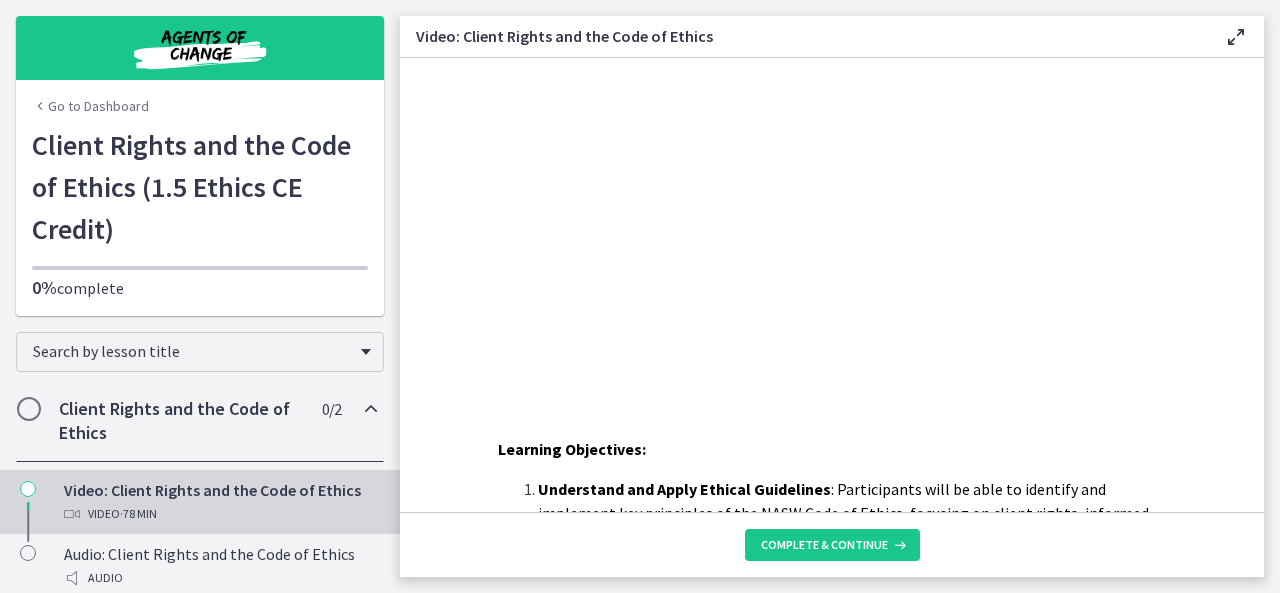 scroll, scrollTop: 12, scrollLeft: 0, axis: vertical 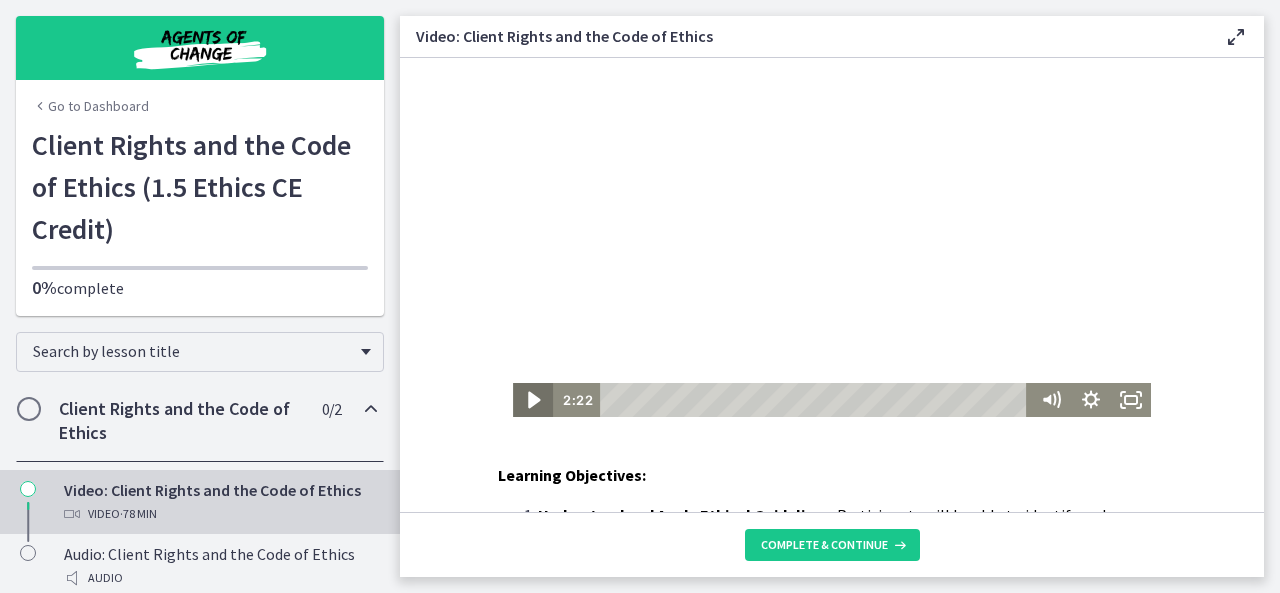 click 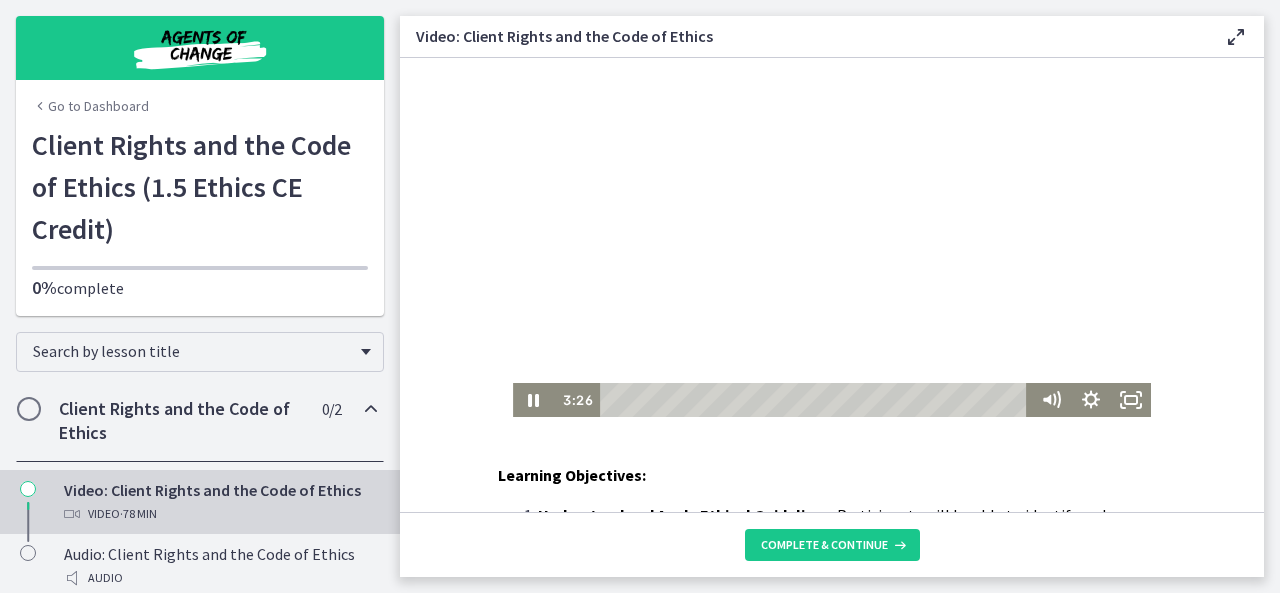 click on "Click for sound
@keyframes VOLUME_SMALL_WAVE_FLASH {
0% { opacity: 0; }
33% { opacity: 1; }
66% { opacity: 1; }
100% { opacity: 0; }
}
@keyframes VOLUME_LARGE_WAVE_FLASH {
0% { opacity: 0; }
33% { opacity: 1; }
66% { opacity: 1; }
100% { opacity: 0; }
}
.volume__small-wave {
animation: VOLUME_SMALL_WAVE_FLASH 2s infinite;
opacity: 0;
}
.volume__large-wave {
animation: VOLUME_LARGE_WAVE_FLASH 2s infinite .3s;
opacity: 0;
}
3:26 1:06:00" at bounding box center (832, 237) 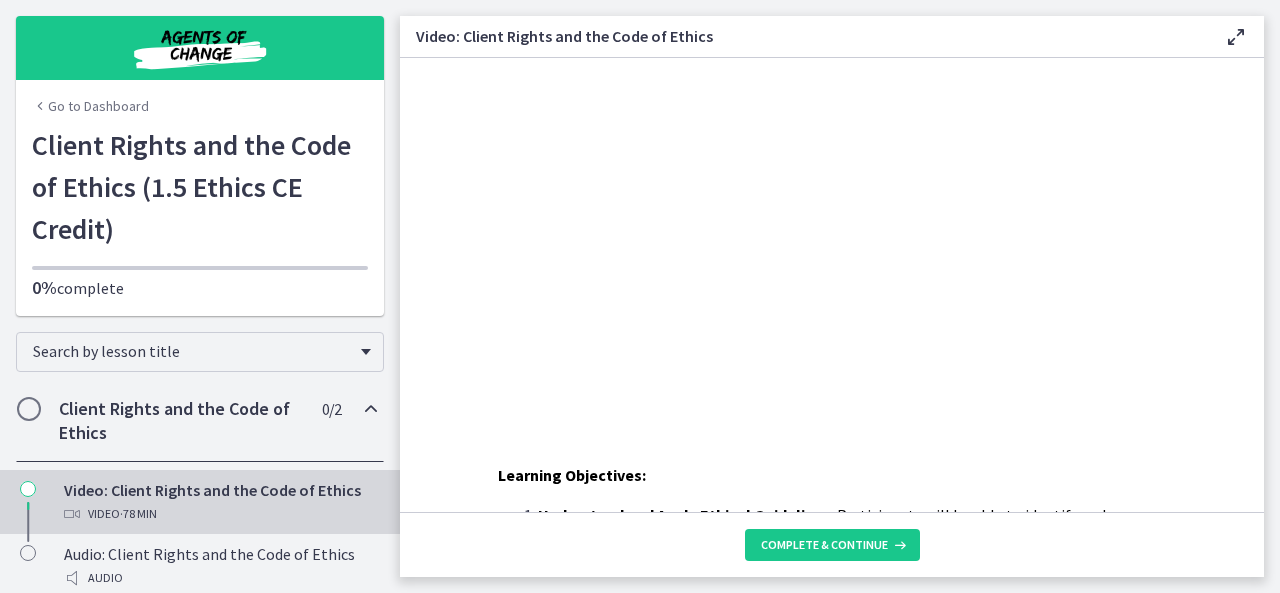 click on "Click for sound
@keyframes VOLUME_SMALL_WAVE_FLASH {
0% { opacity: 0; }
33% { opacity: 1; }
66% { opacity: 1; }
100% { opacity: 0; }
}
@keyframes VOLUME_LARGE_WAVE_FLASH {
0% { opacity: 0; }
33% { opacity: 1; }
66% { opacity: 1; }
100% { opacity: 0; }
}
.volume__small-wave {
animation: VOLUME_SMALL_WAVE_FLASH 2s infinite;
opacity: 0;
}
.volume__large-wave {
animation: VOLUME_LARGE_WAVE_FLASH 2s infinite .3s;
opacity: 0;
}
3:33 1:06:00" at bounding box center (832, 237) 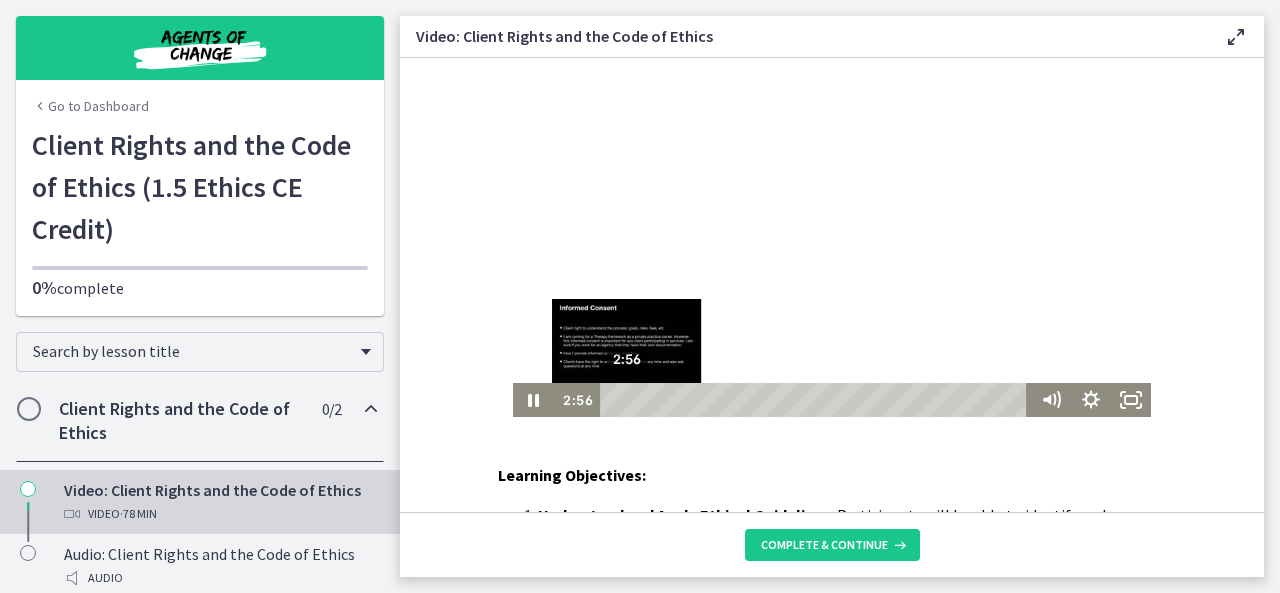 click on "2:56" at bounding box center [817, 400] 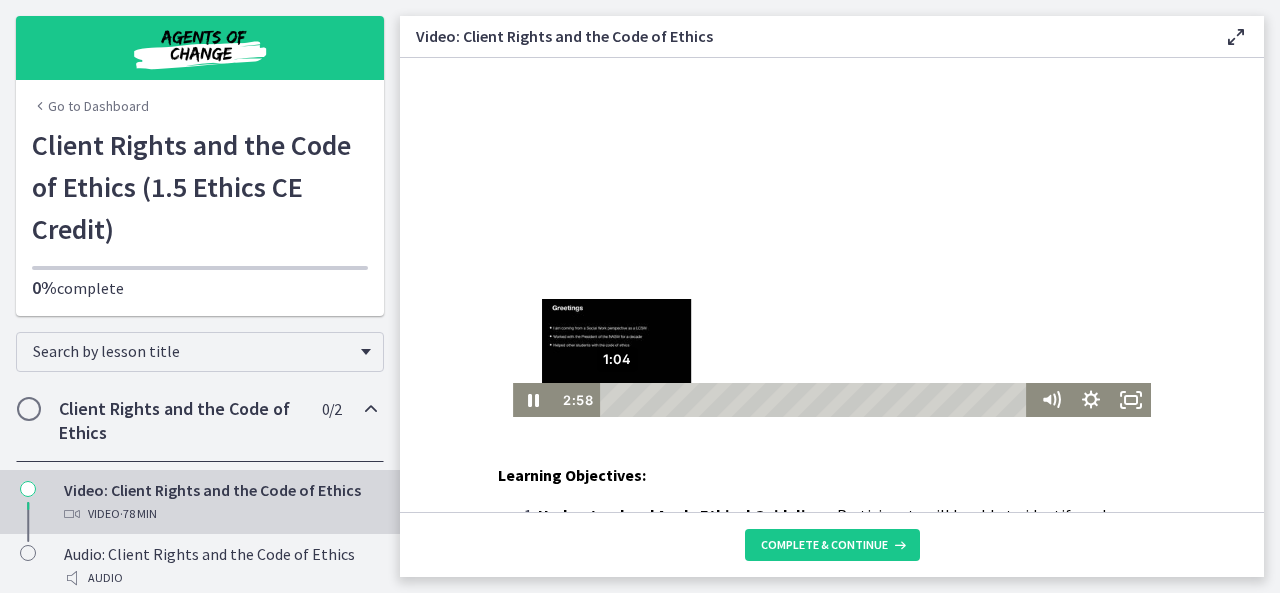 click on "1:04" at bounding box center [817, 400] 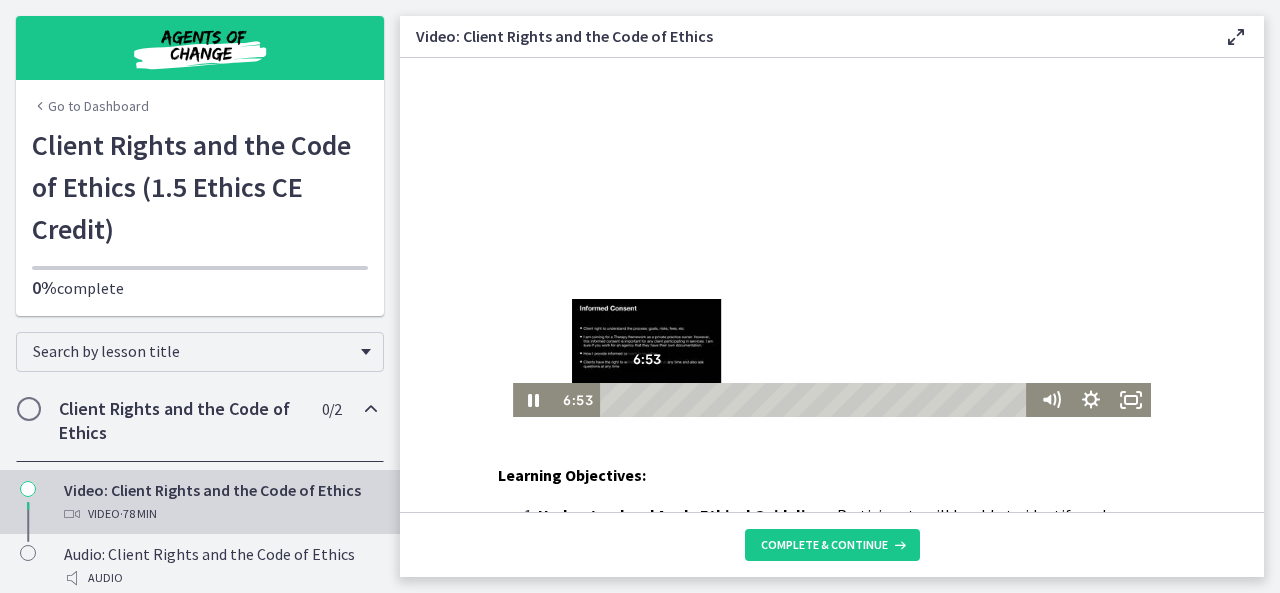 click at bounding box center (647, 399) 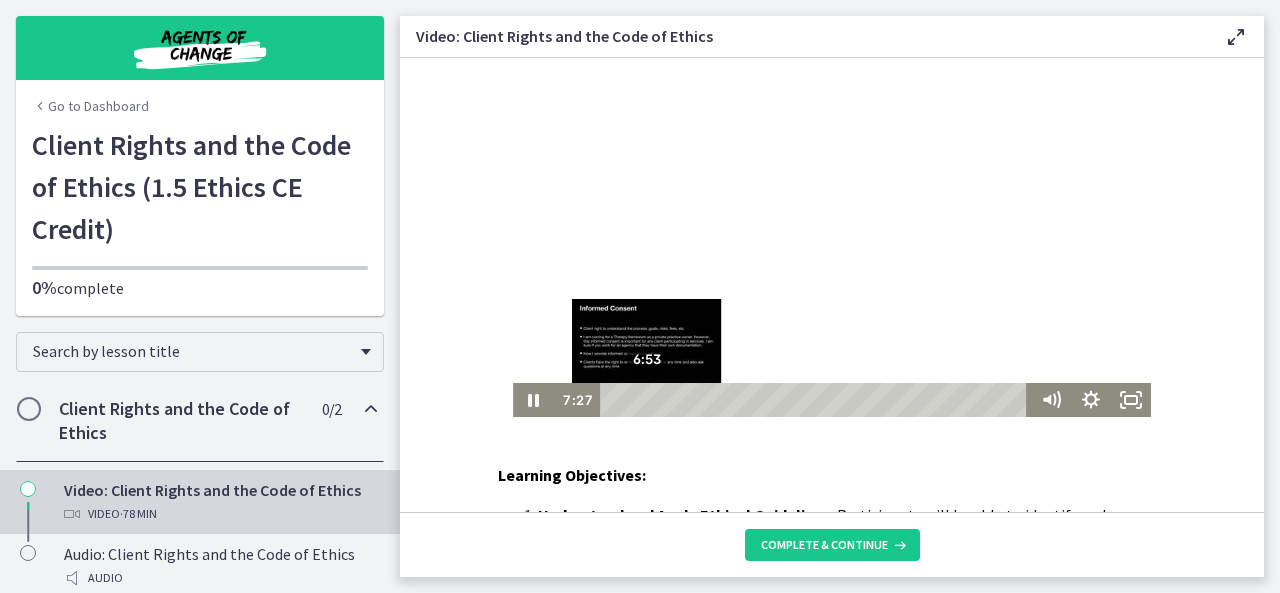 click at bounding box center [650, 399] 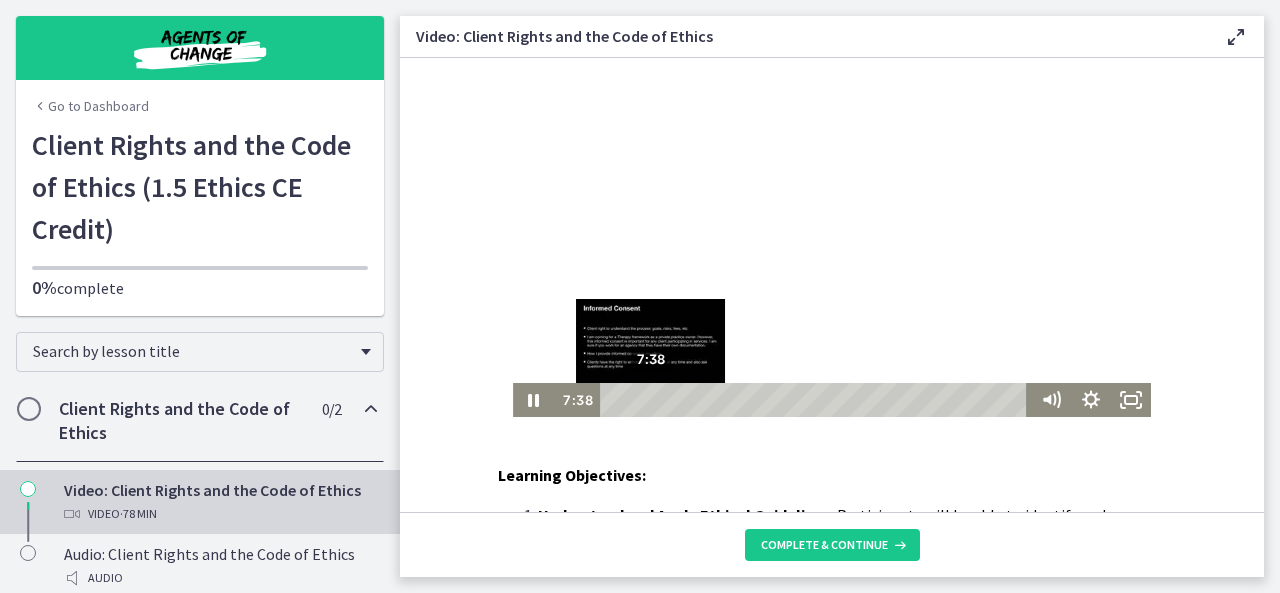 click at bounding box center [651, 399] 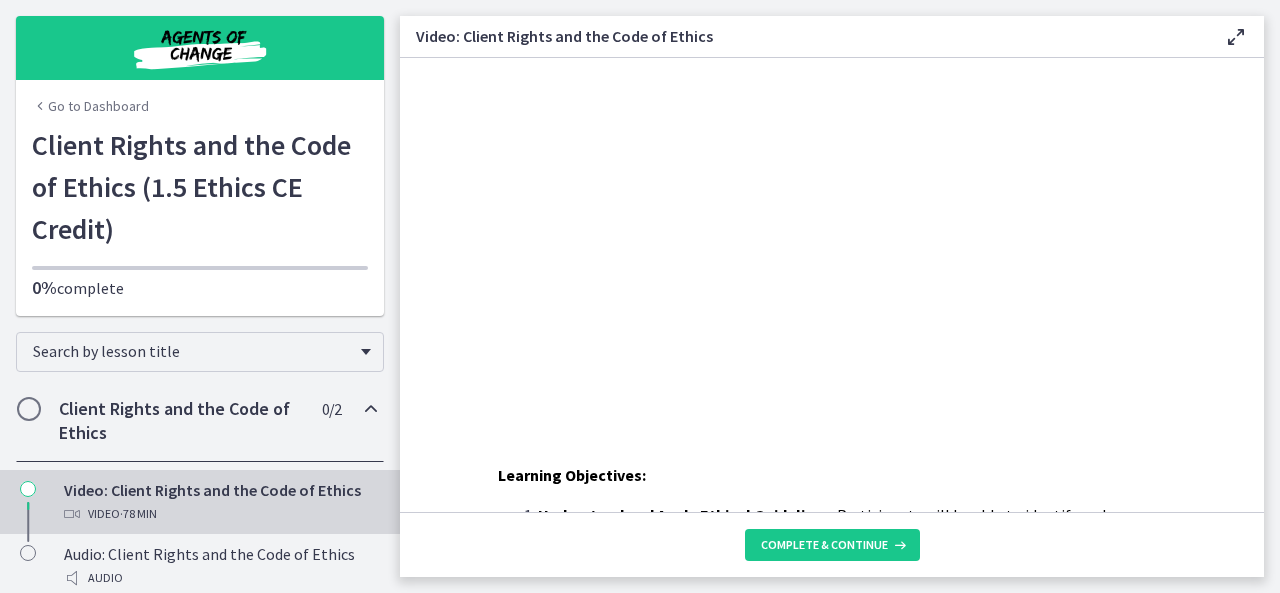 click on "Learning Objectives:" at bounding box center (832, 475) 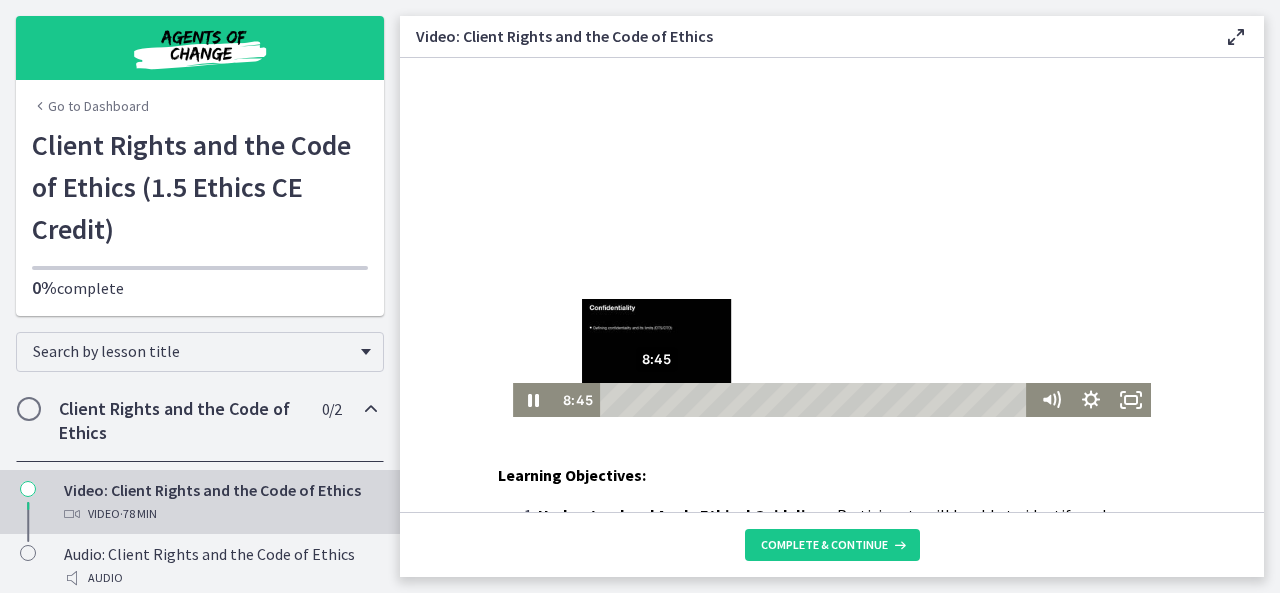 click at bounding box center [657, 399] 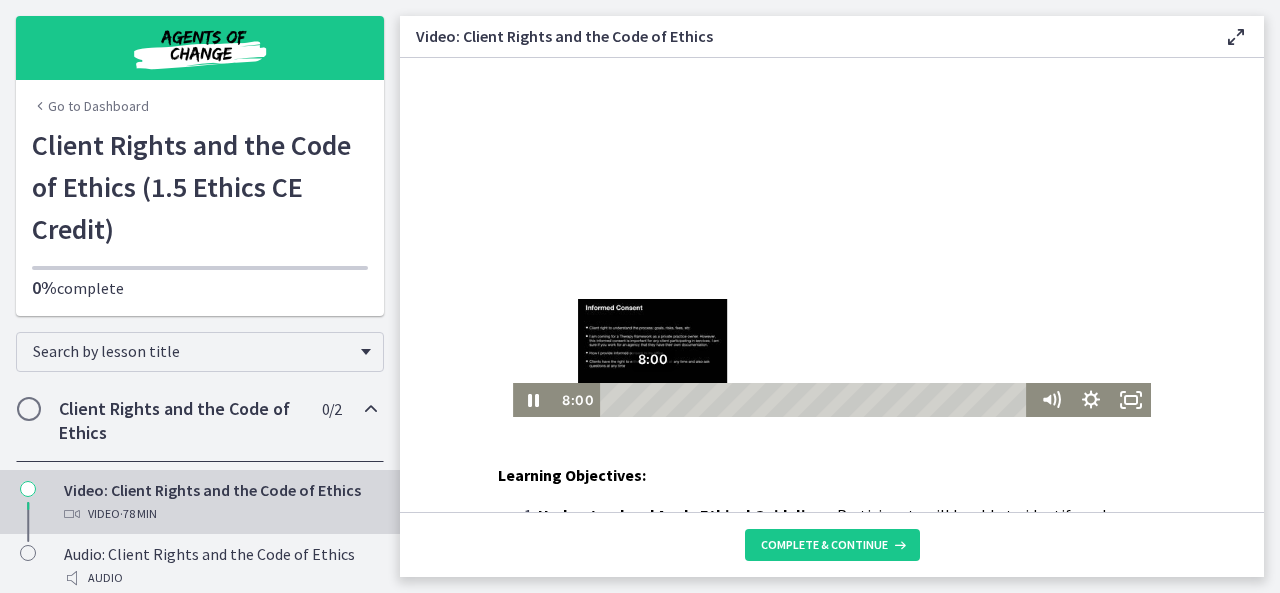 click at bounding box center (653, 399) 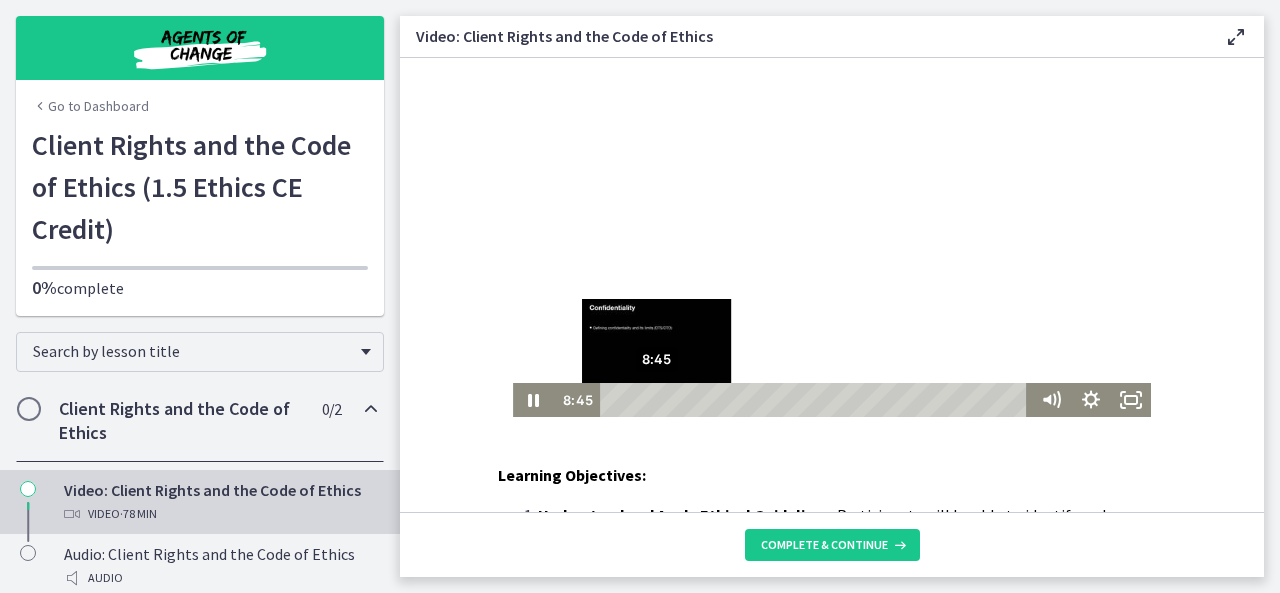 click at bounding box center (657, 399) 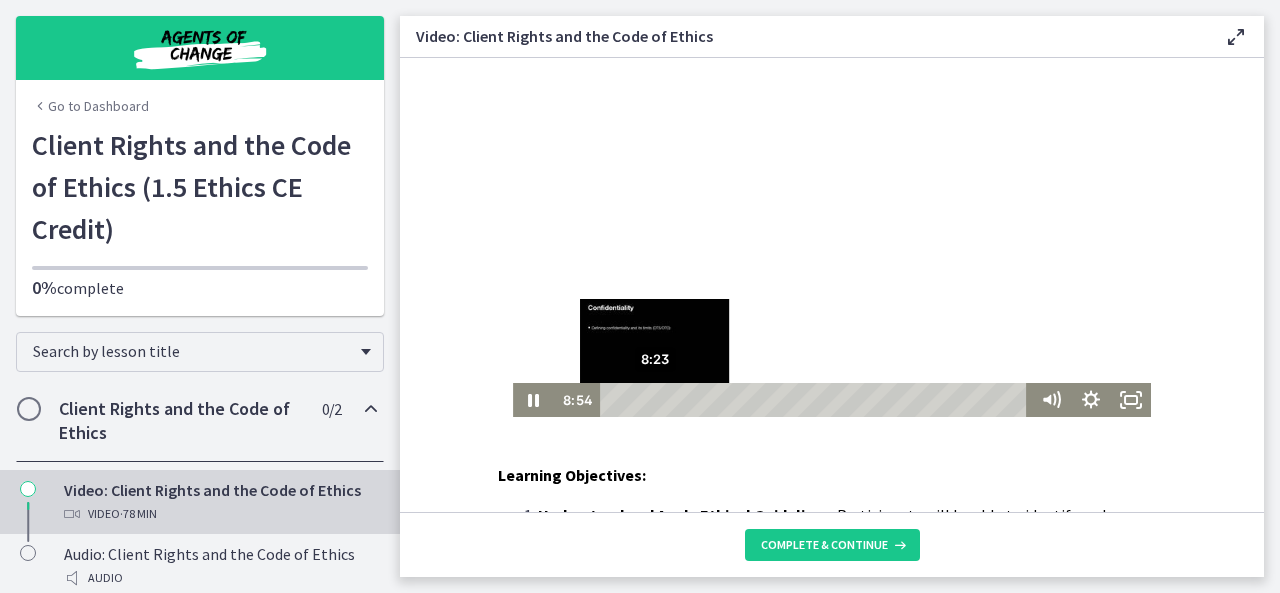 click at bounding box center [657, 399] 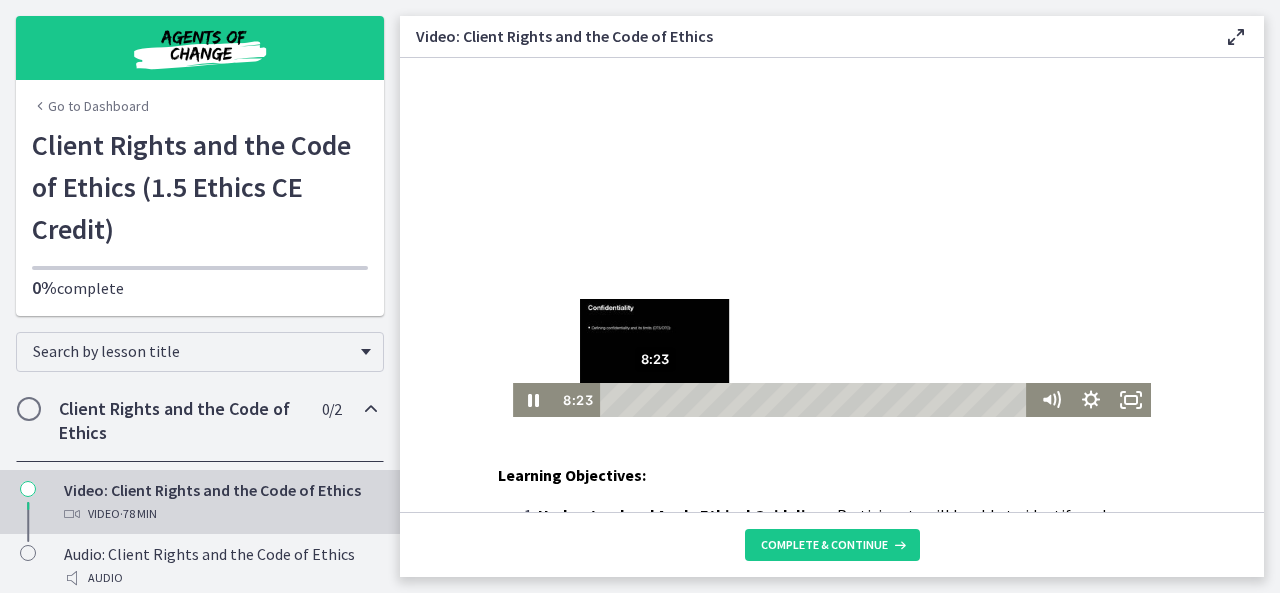 click at bounding box center (655, 399) 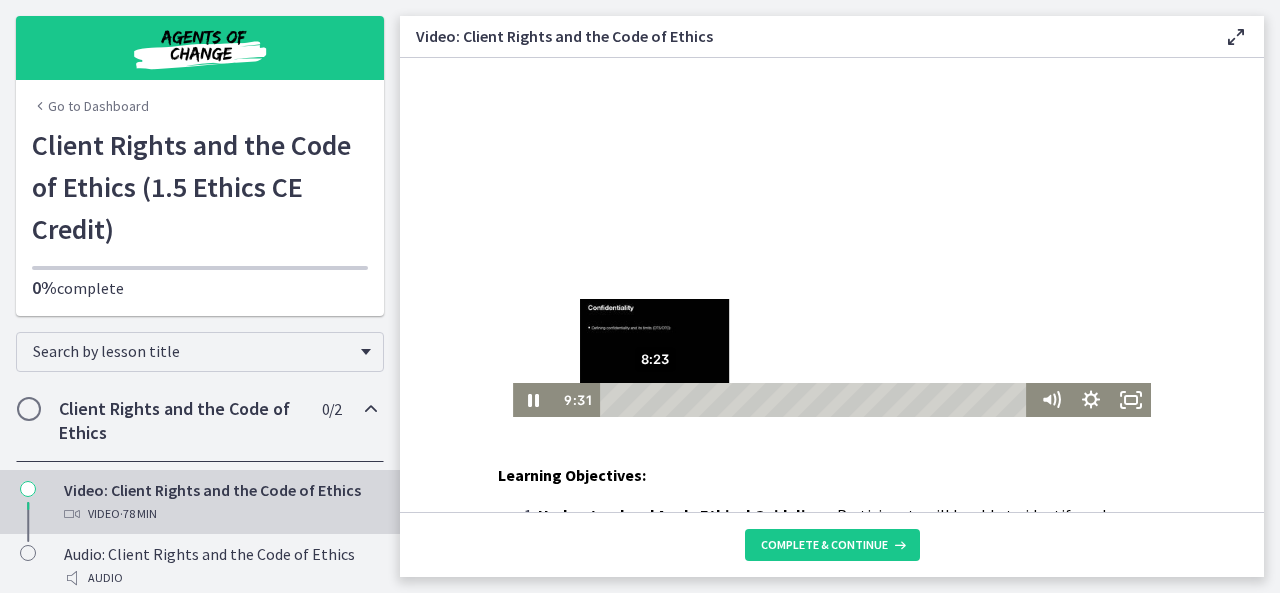 click at bounding box center (661, 399) 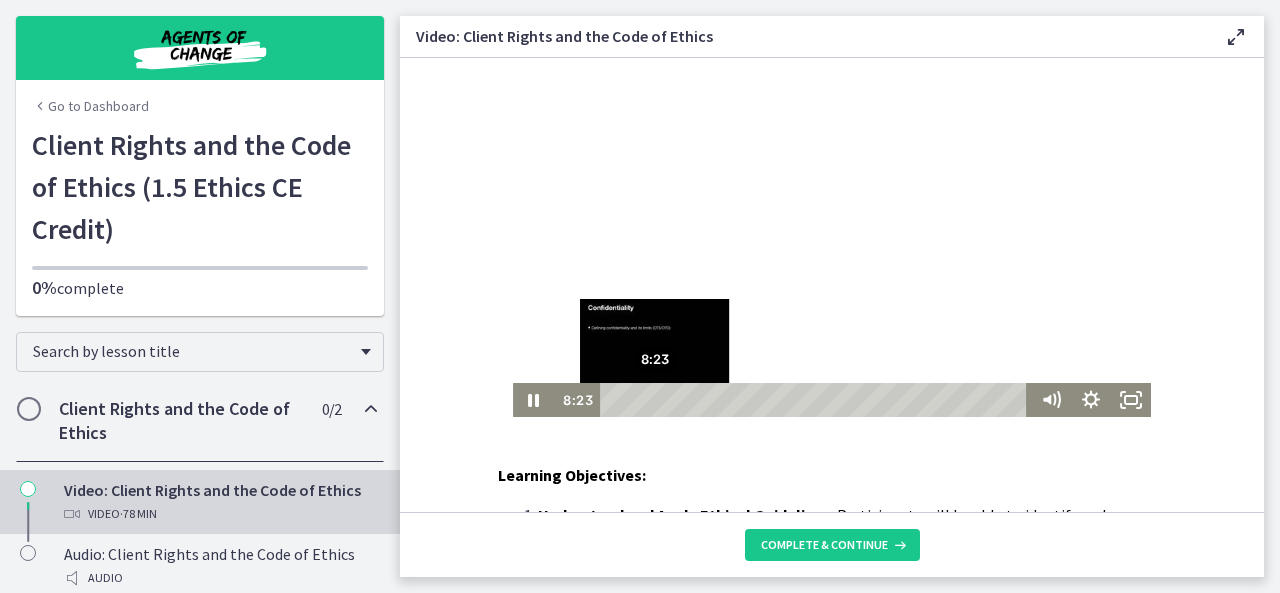 click at bounding box center [655, 399] 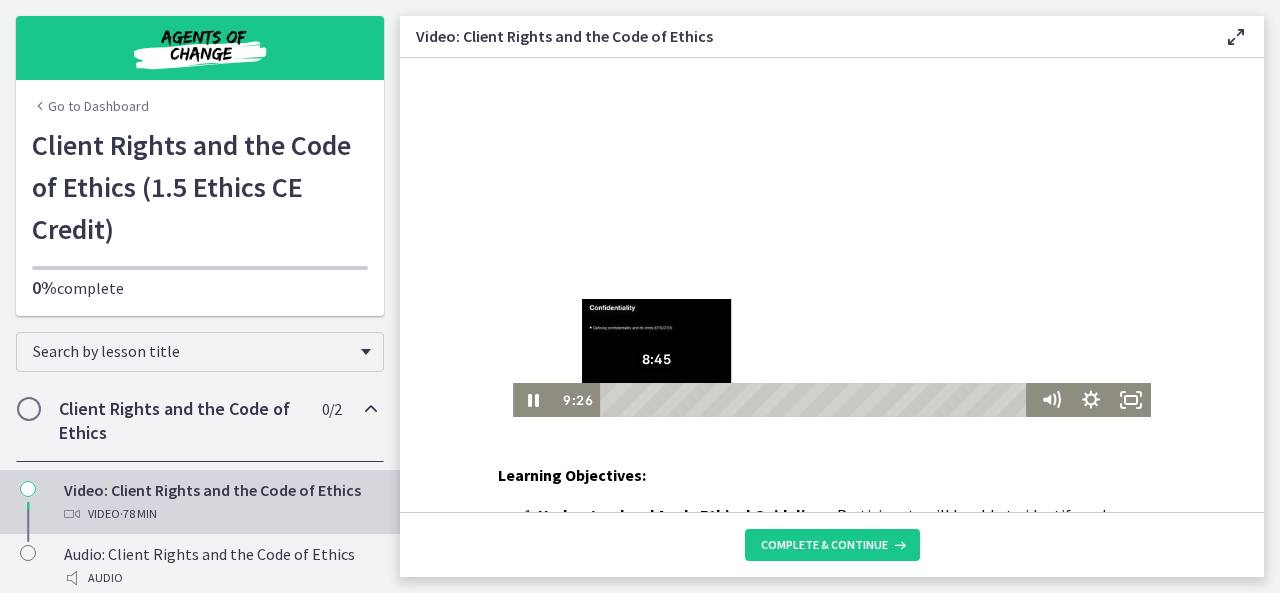 click at bounding box center (660, 399) 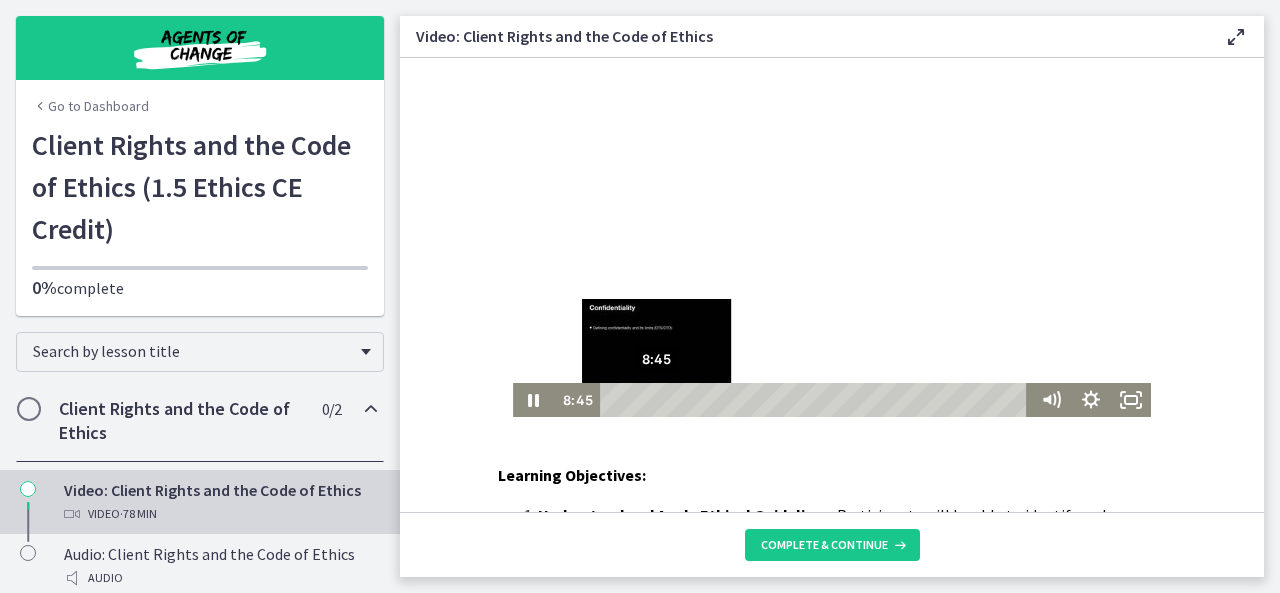 click at bounding box center (657, 399) 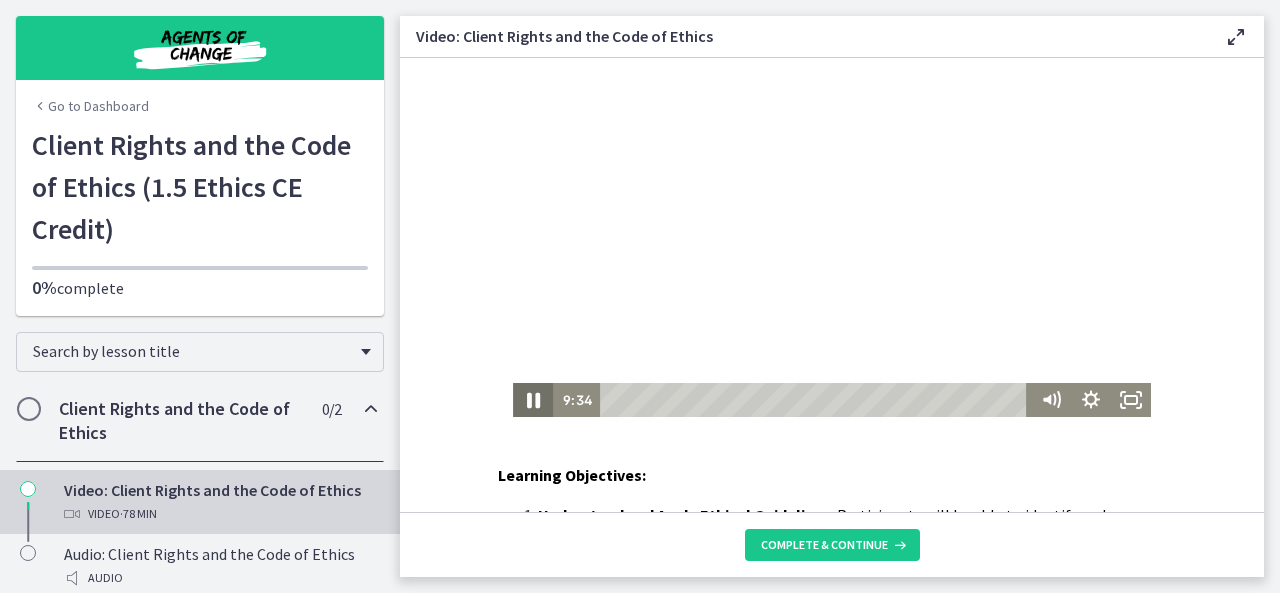 click 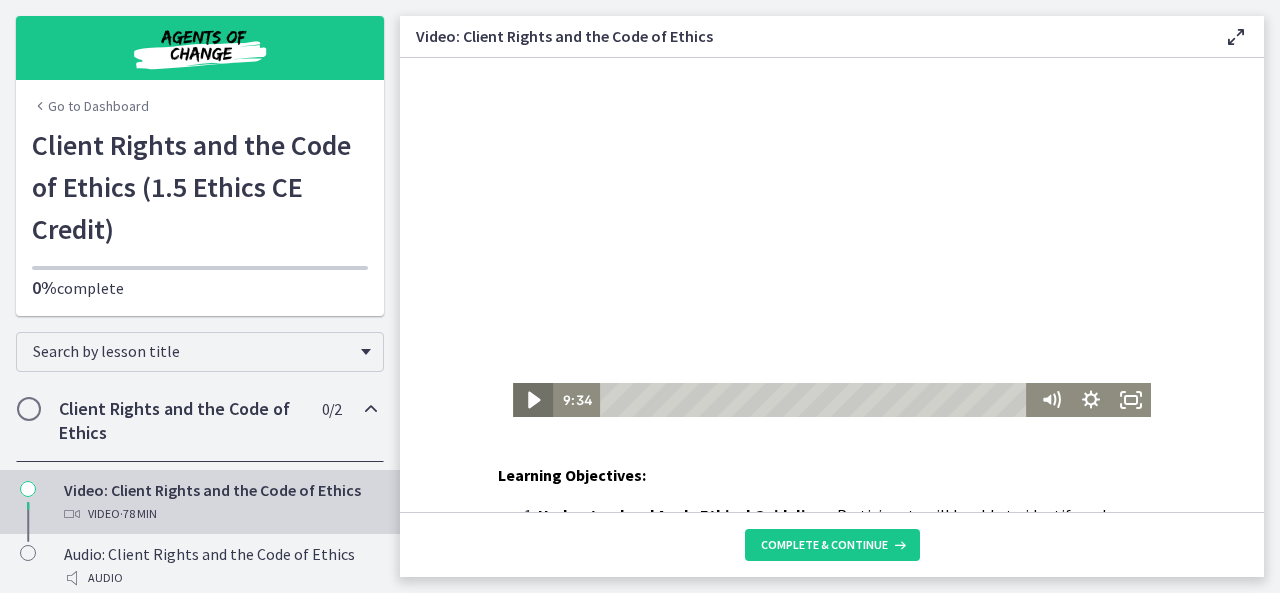 click 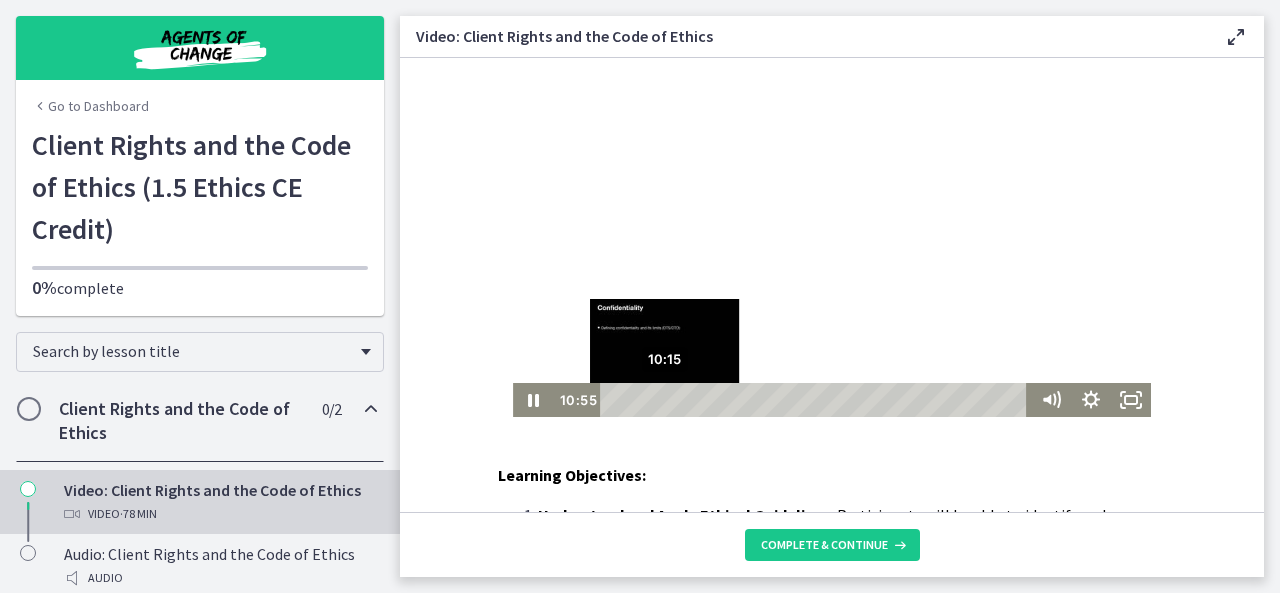click at bounding box center (668, 399) 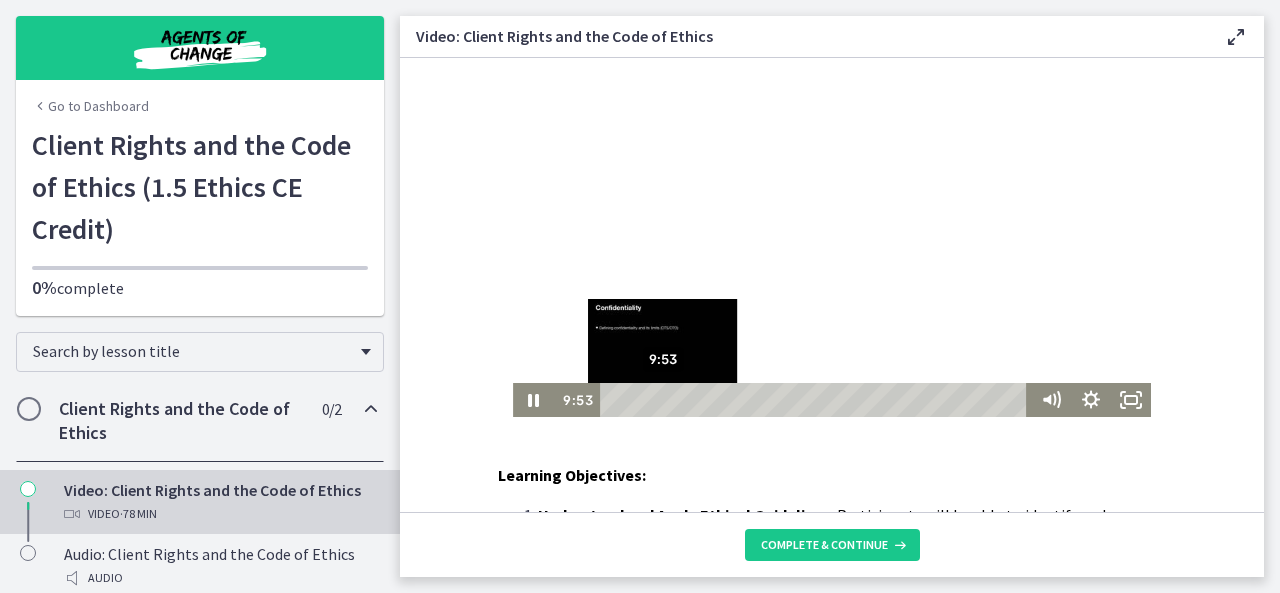 click at bounding box center [662, 399] 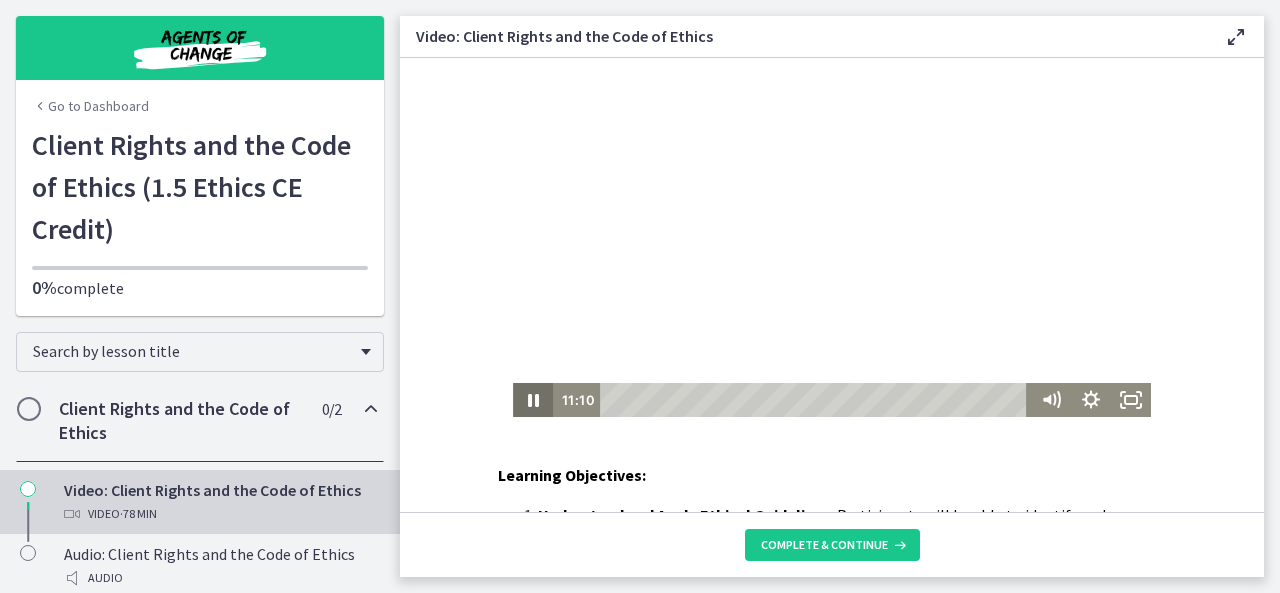 click 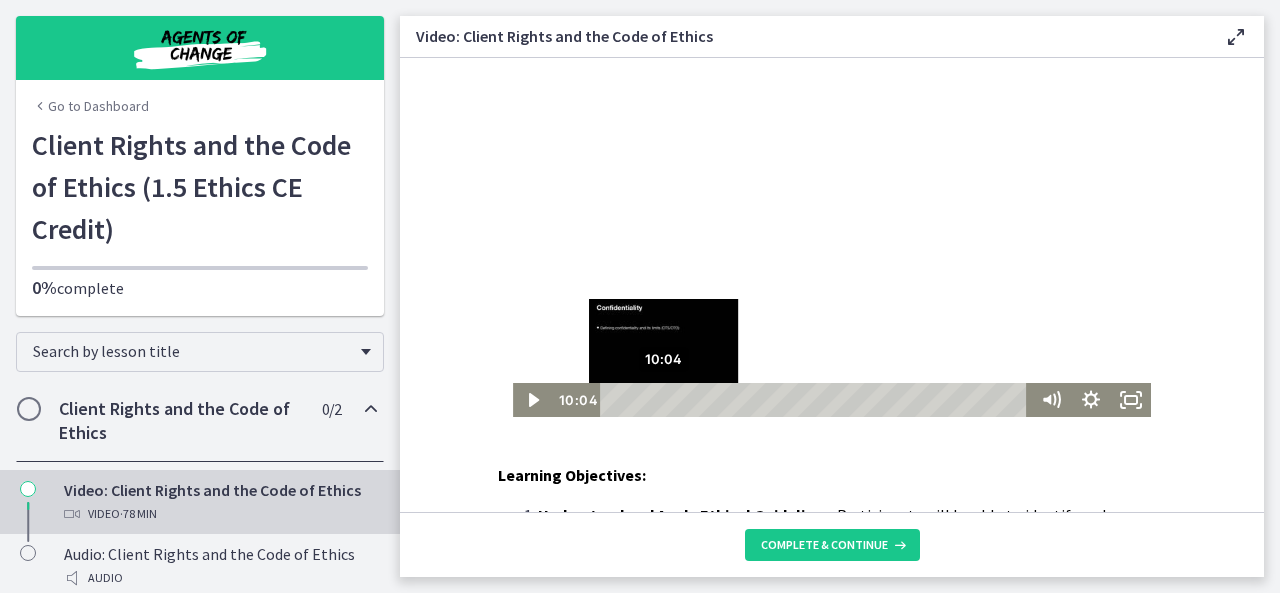 click at bounding box center [663, 399] 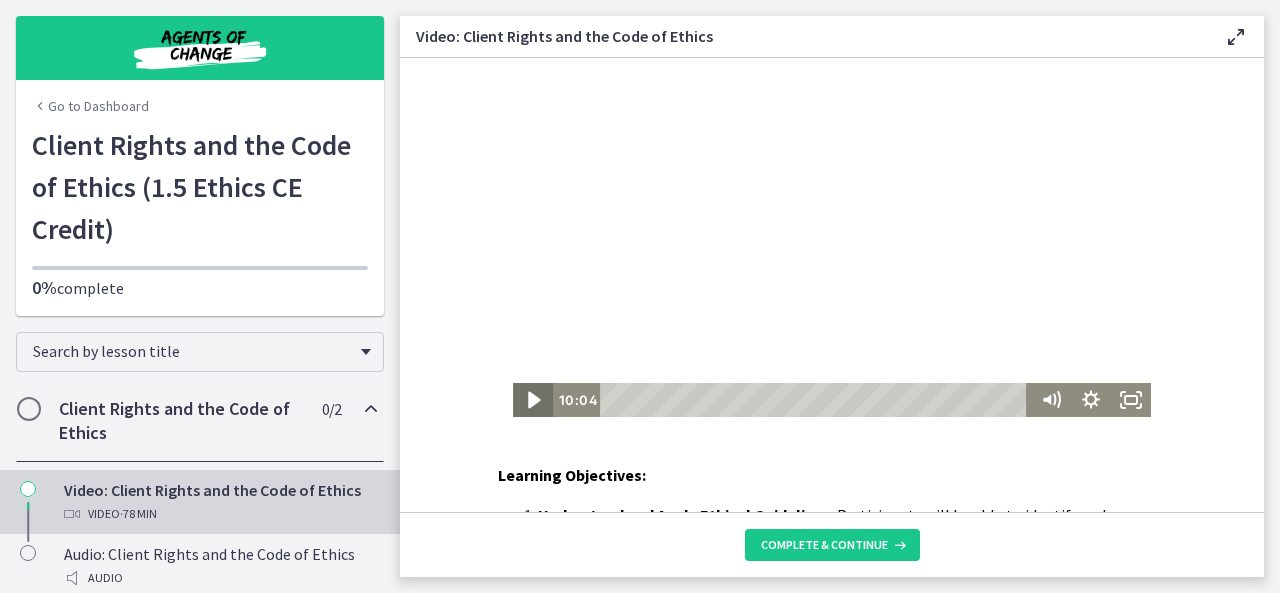 click 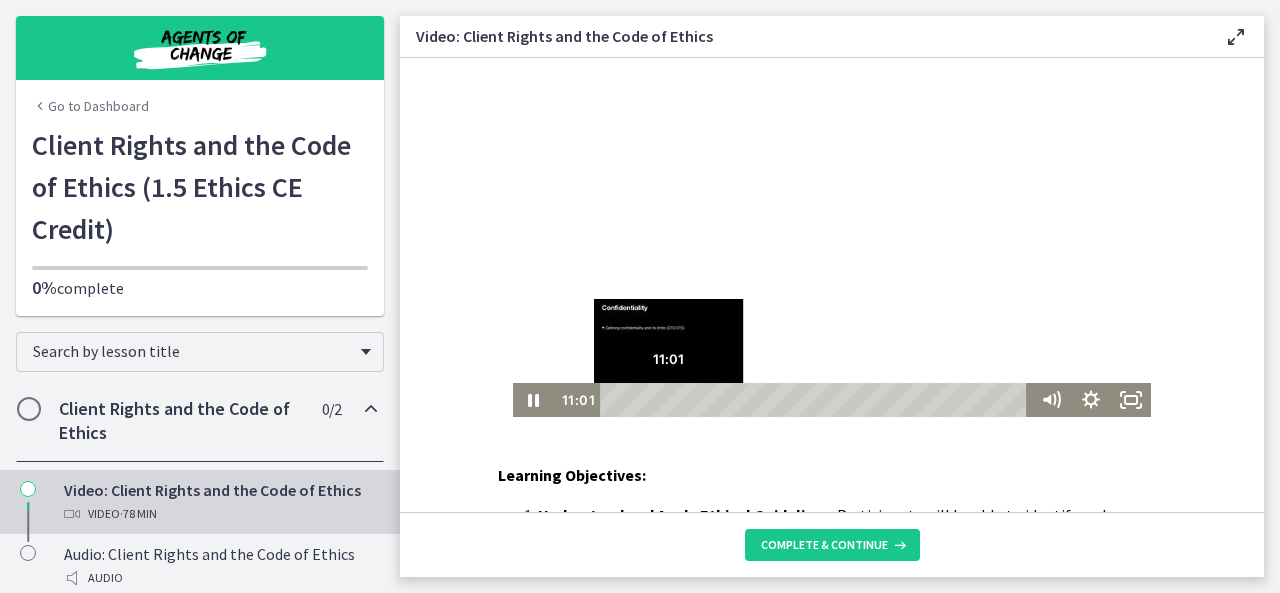 click at bounding box center [668, 399] 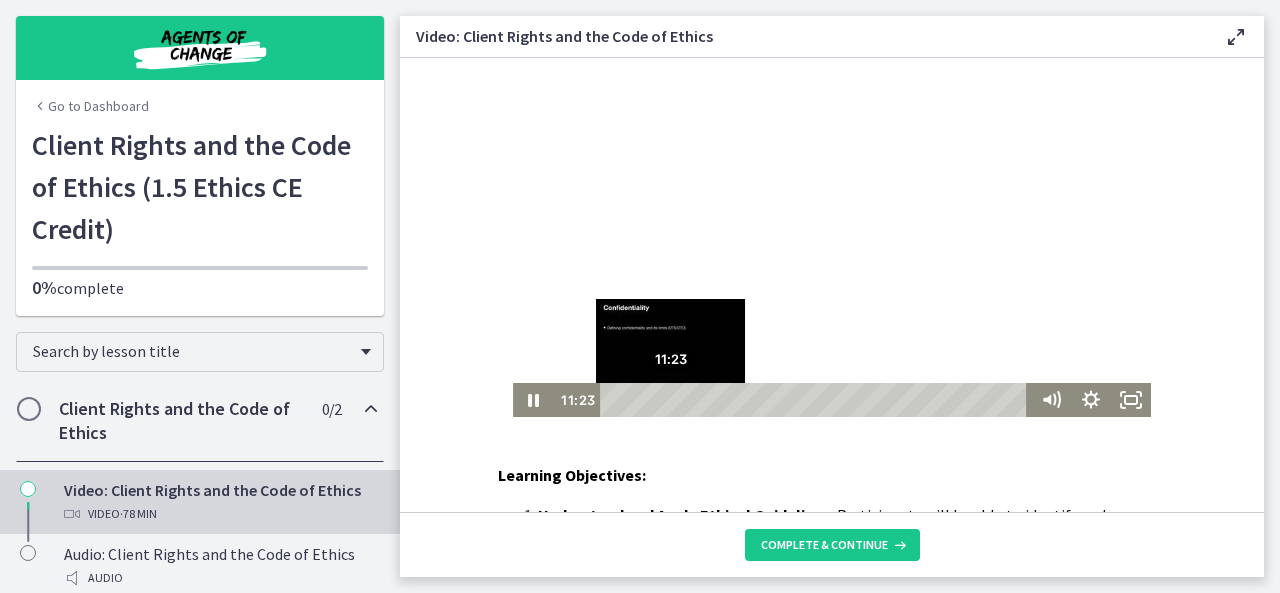 click at bounding box center [670, 399] 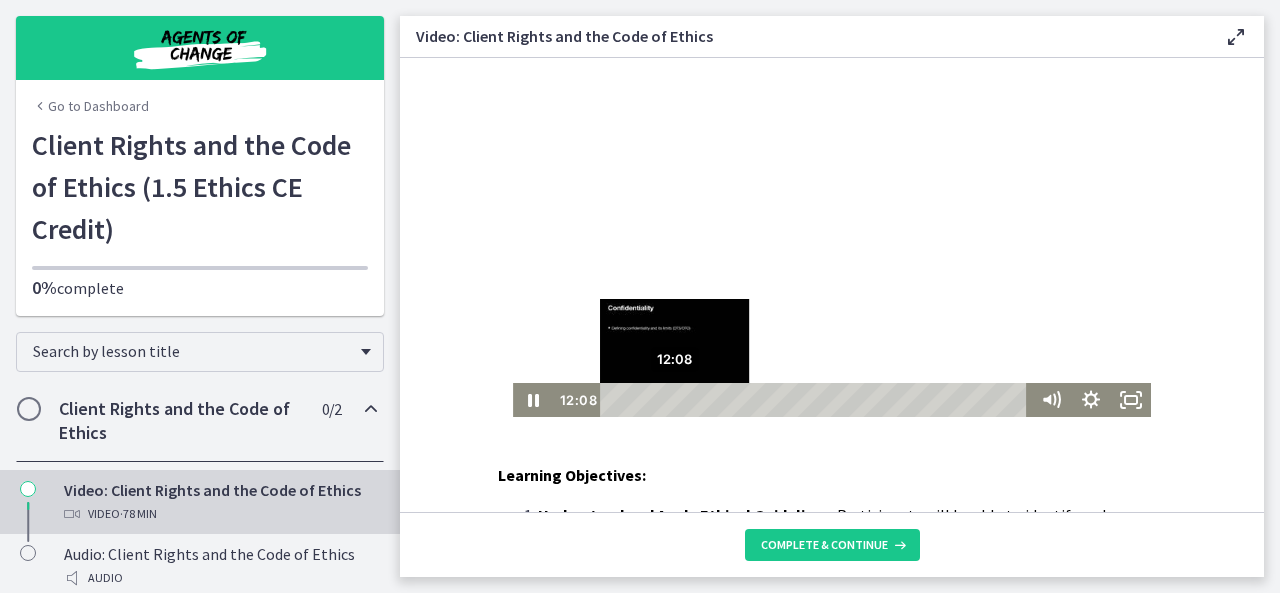 click at bounding box center [674, 399] 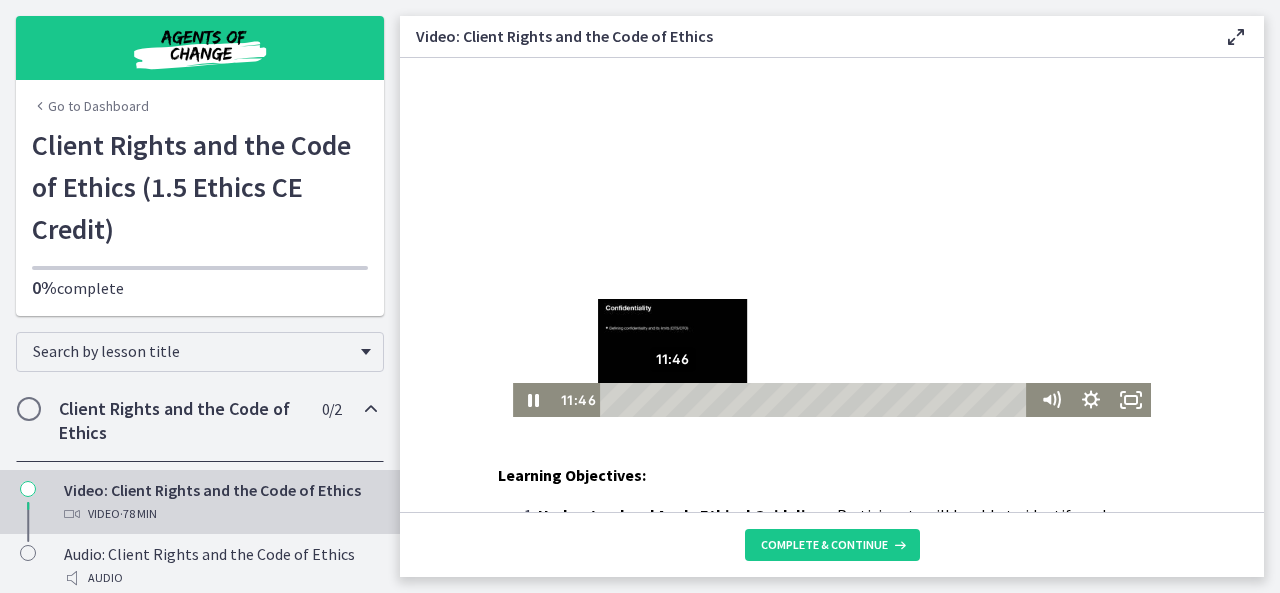 click at bounding box center (672, 399) 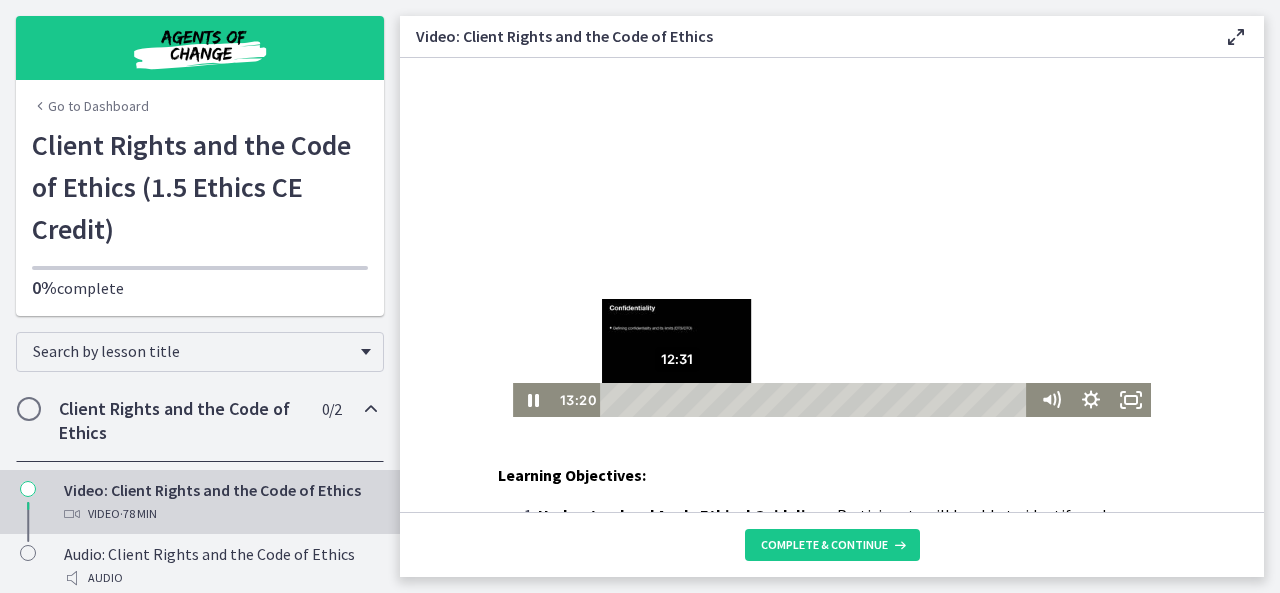 click at bounding box center [681, 399] 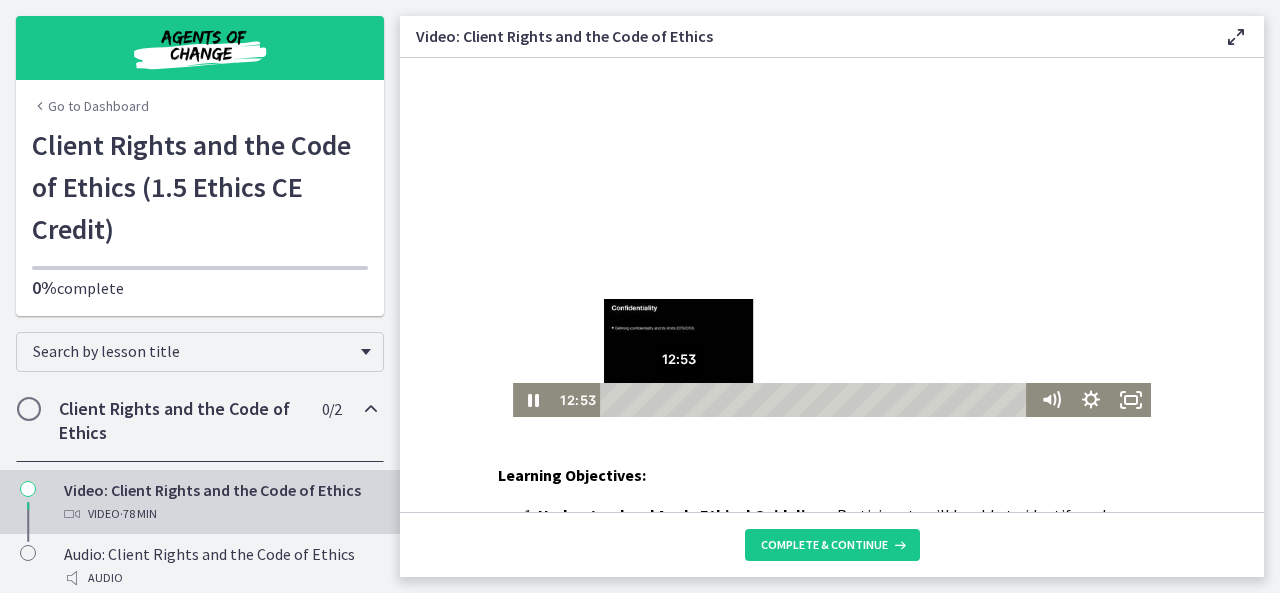 click at bounding box center (678, 399) 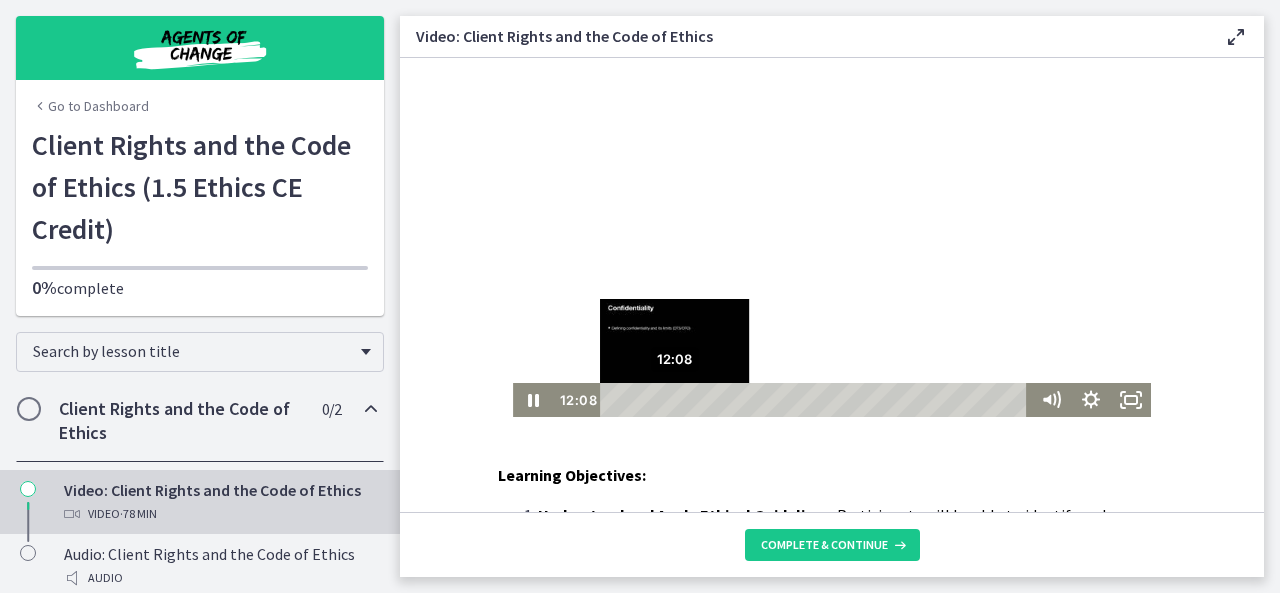 click at bounding box center (674, 399) 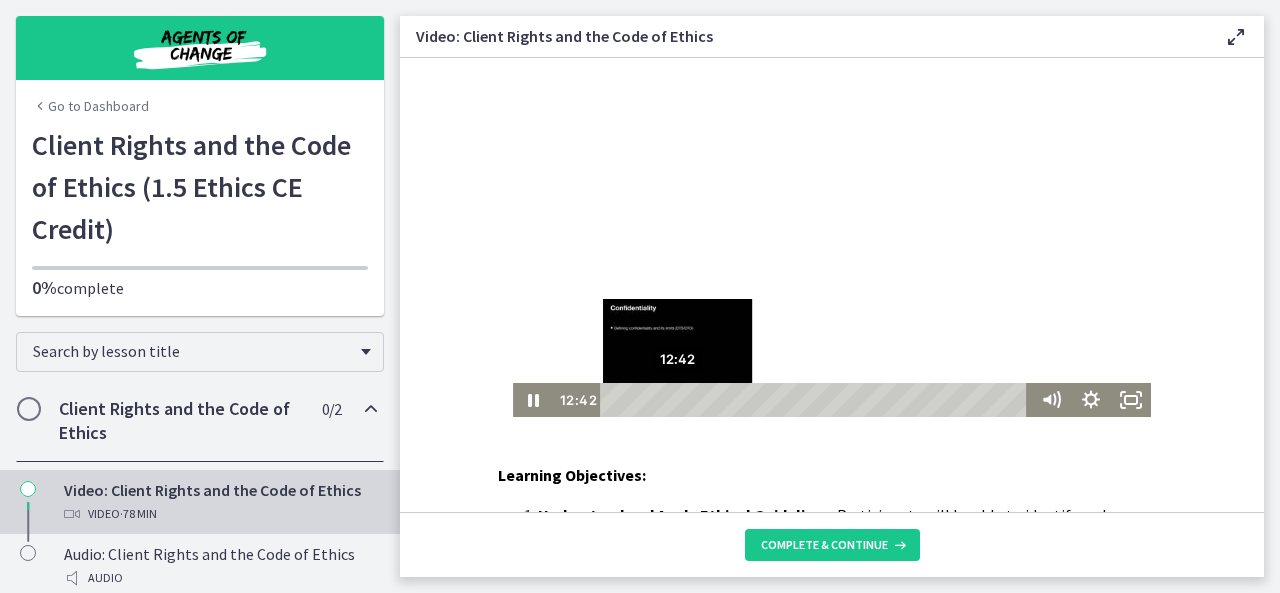 click at bounding box center [677, 399] 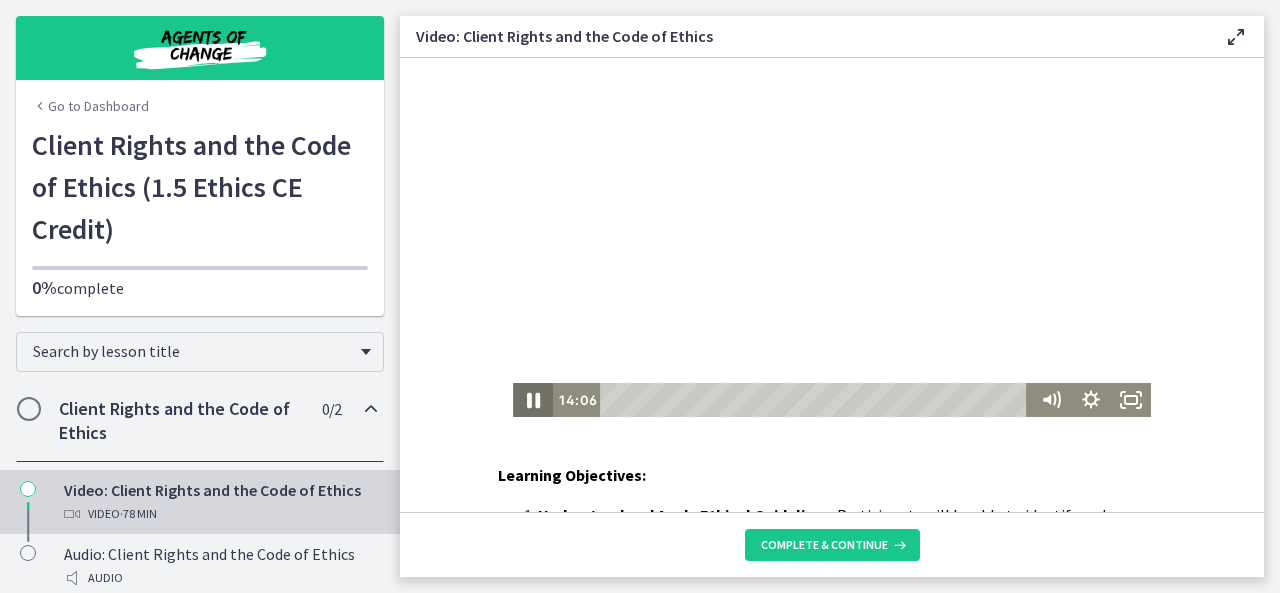 click 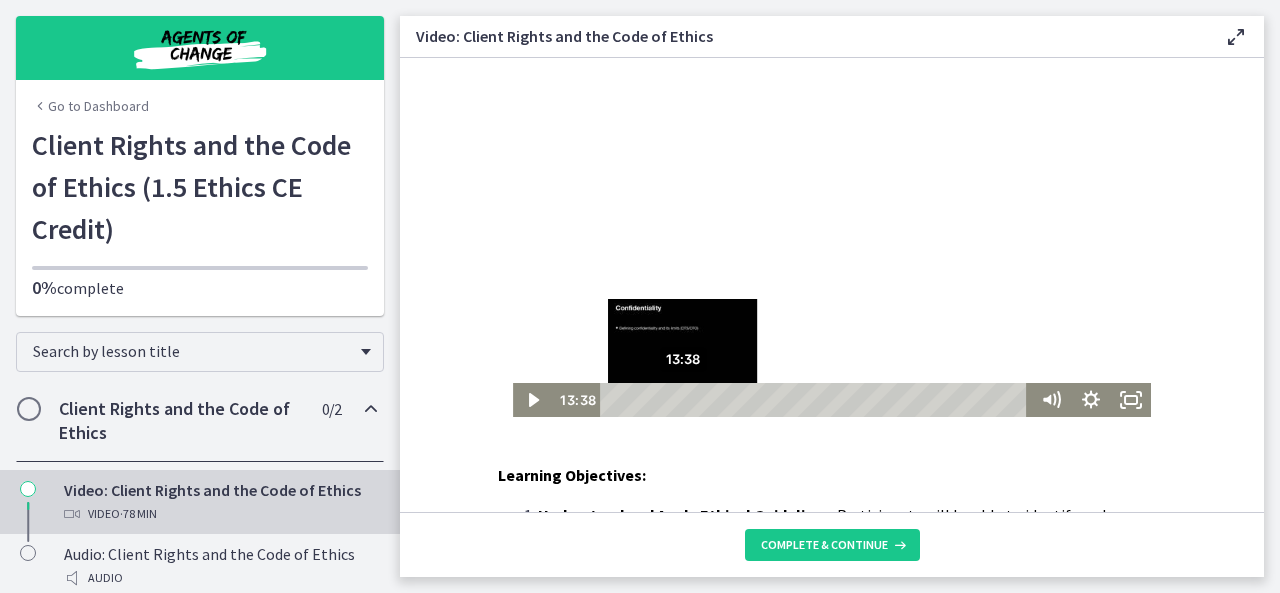 click at bounding box center [682, 399] 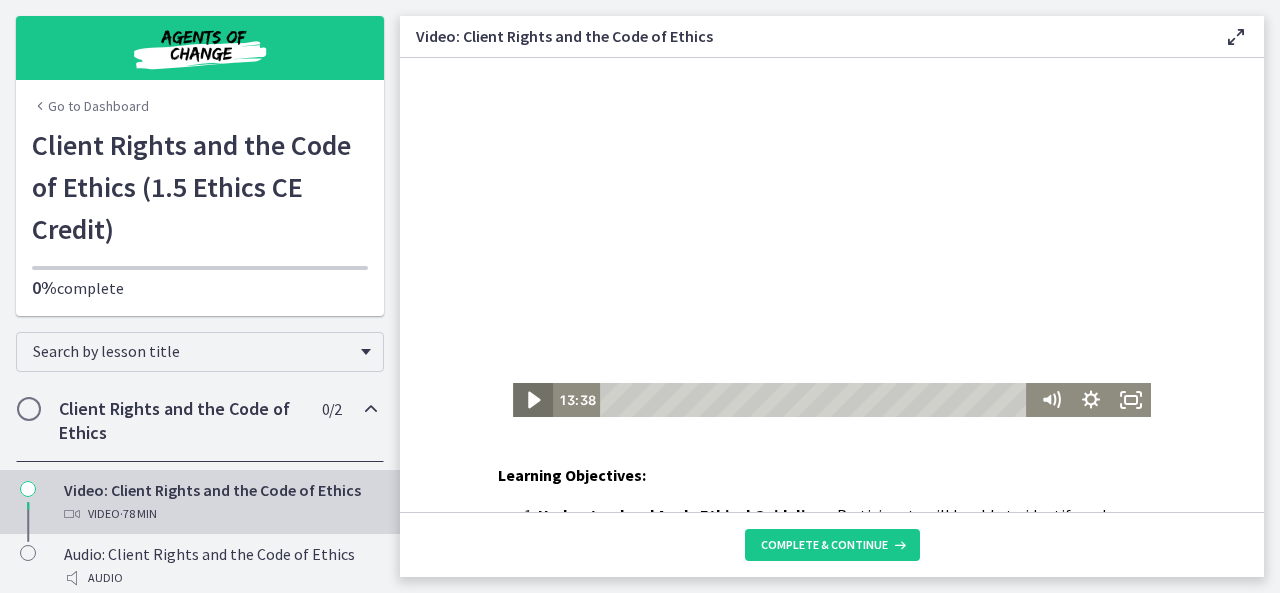 click 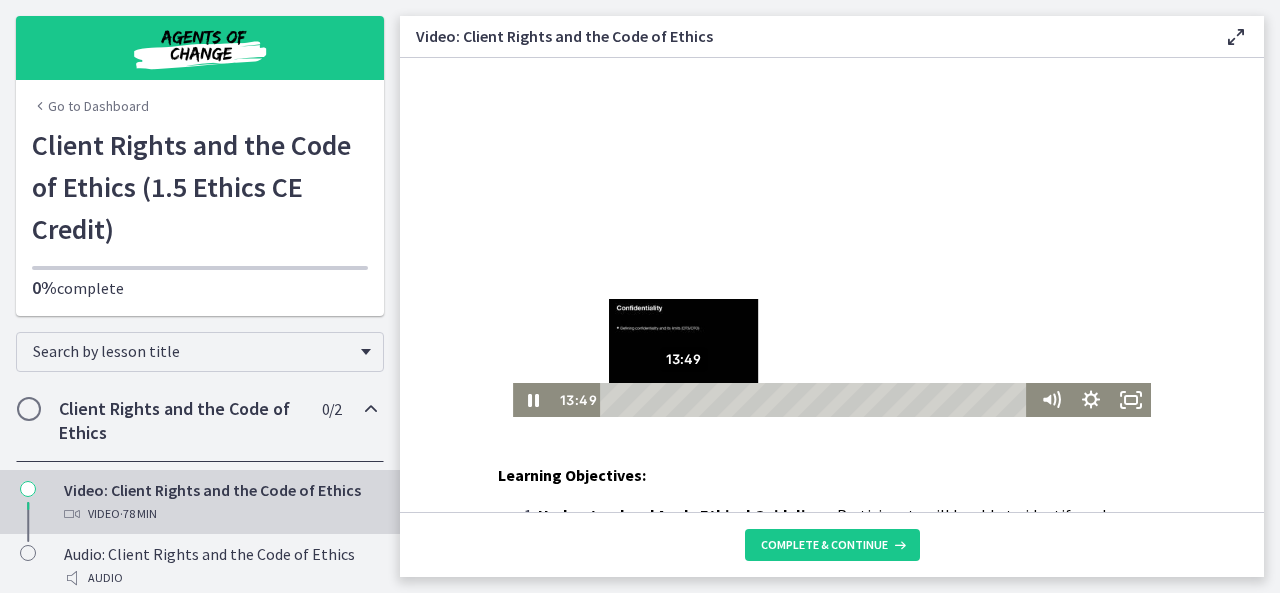 click at bounding box center (683, 399) 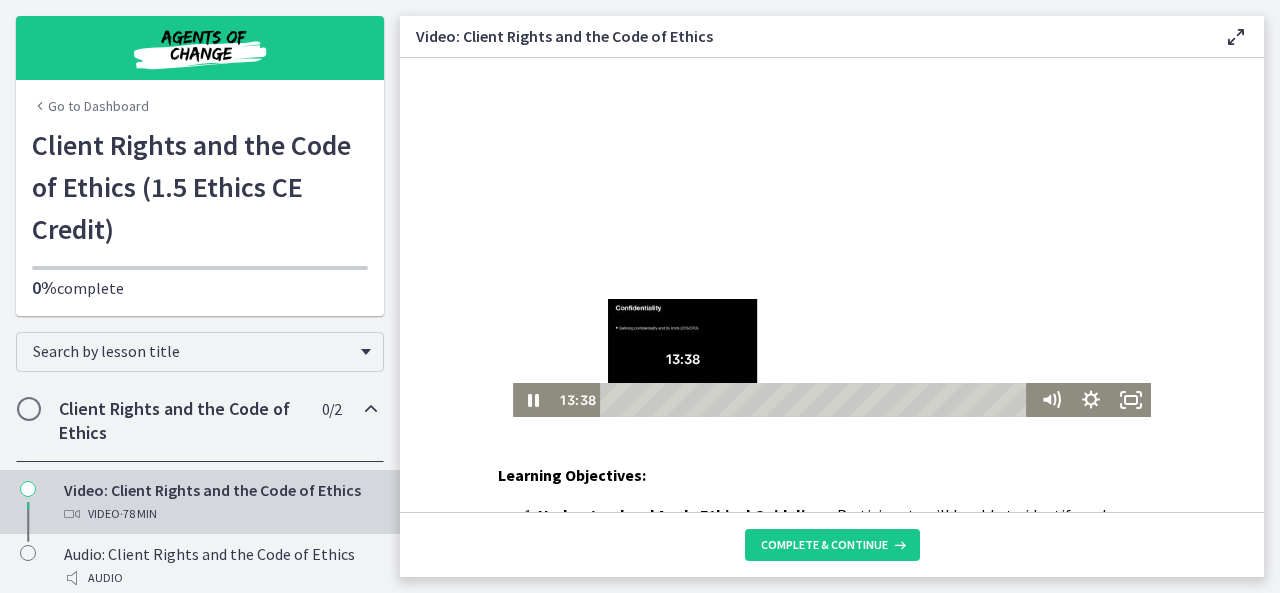 click at bounding box center [682, 399] 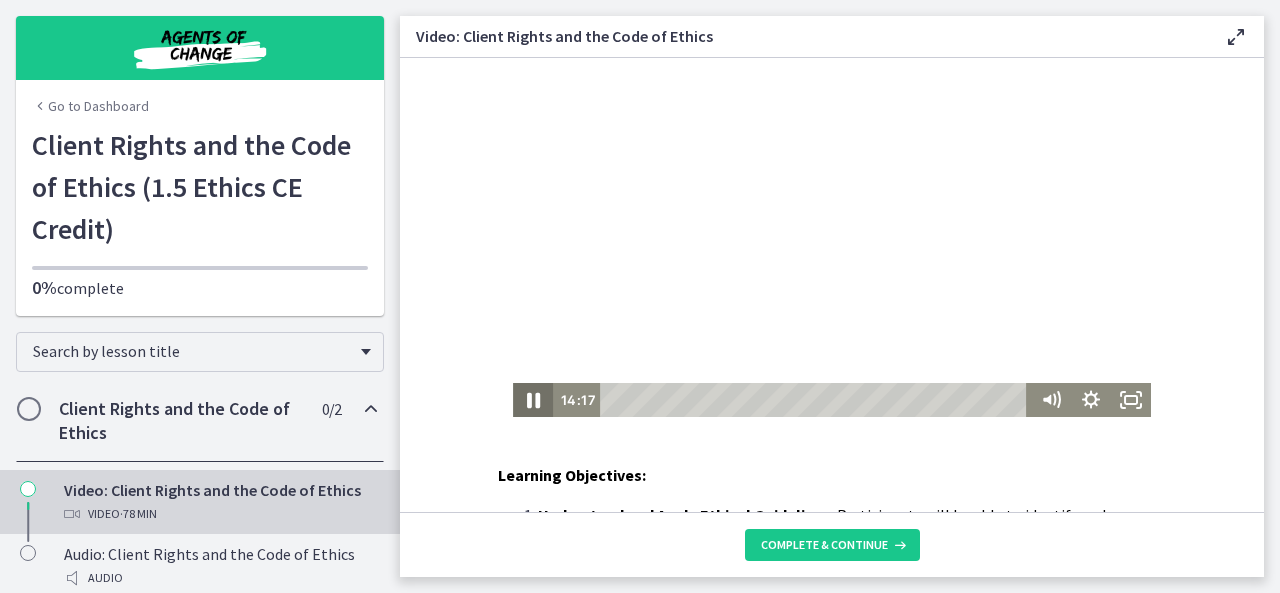 click 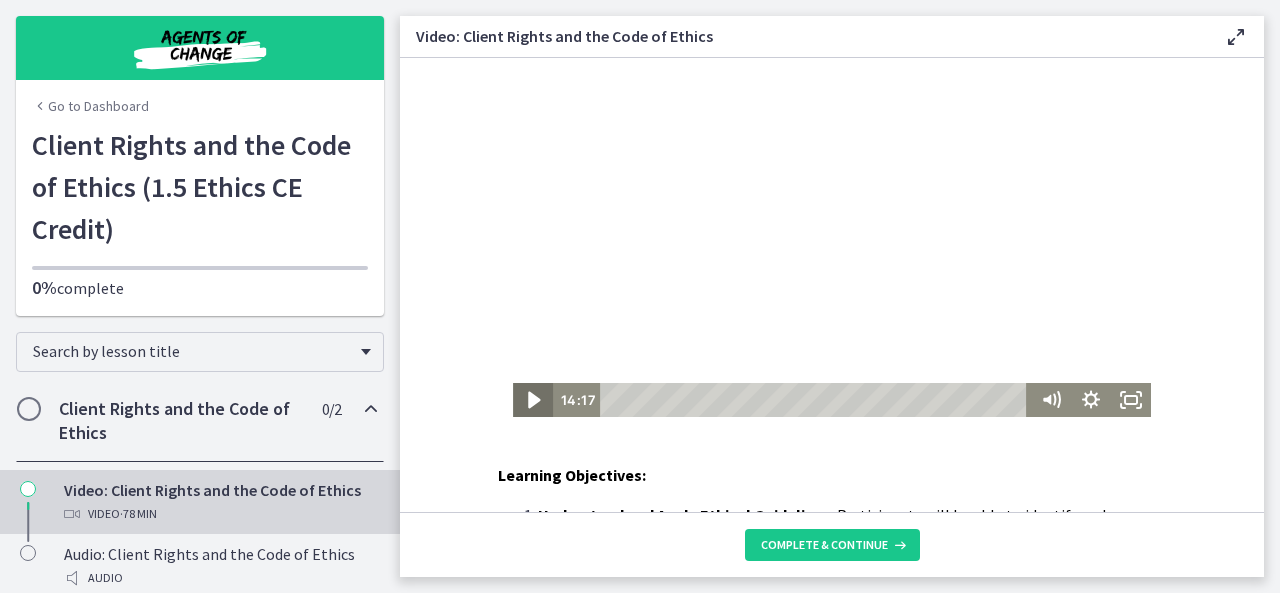 click 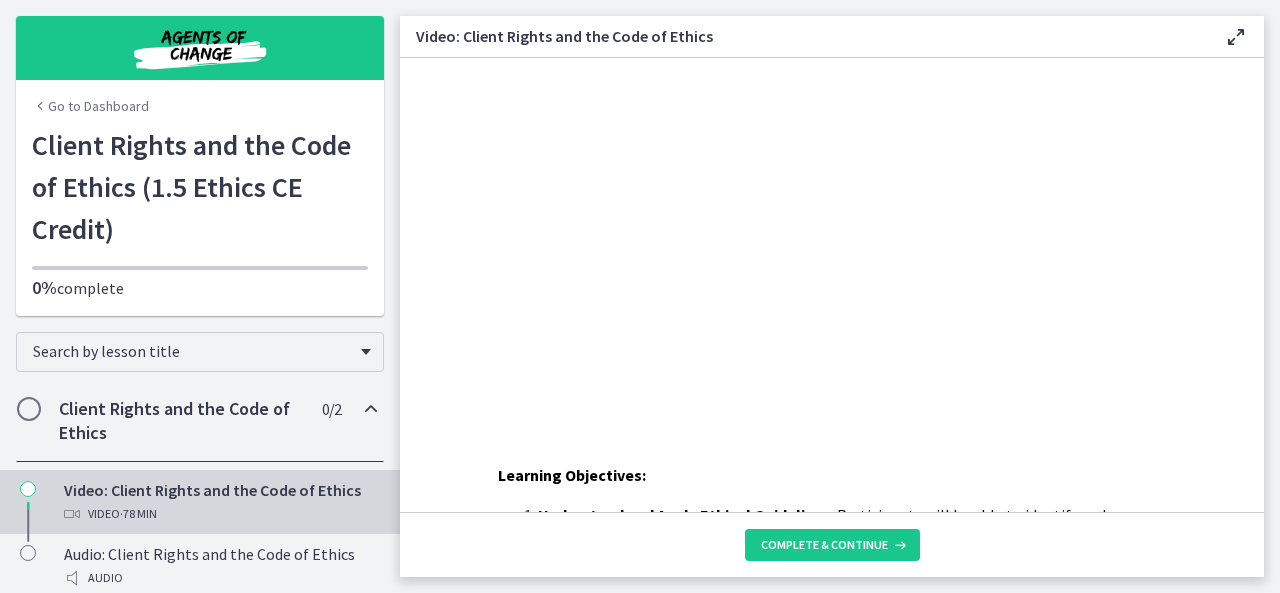 click on "Learning Objectives: Understand and Apply Ethical Guidelines : Participants will be able to identify and implement key principles of the NASW Code of Ethics, focusing on client rights, informed consent, and confidentiality in their practice. Improve Client-Centered Communication : Learners will develop strategies to effectively communicate therapeutic processes and boundaries, fostering trust and collaboration with clients. Navigate Ethical Challenges : Attendees will gain skills to address complex ethical dilemmas, including cultural sensitivities, mandated reporting, and professional boundaries, while maintaining ethical and legal standards.
Client Rights
Download
Opens in a new window" 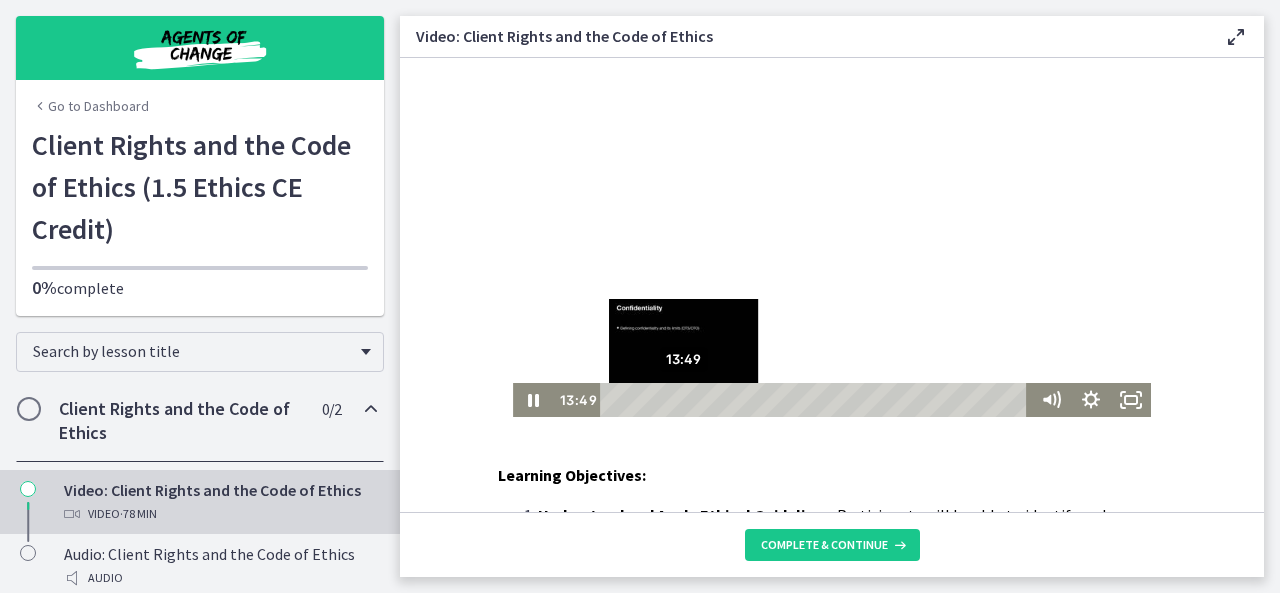 click at bounding box center (683, 399) 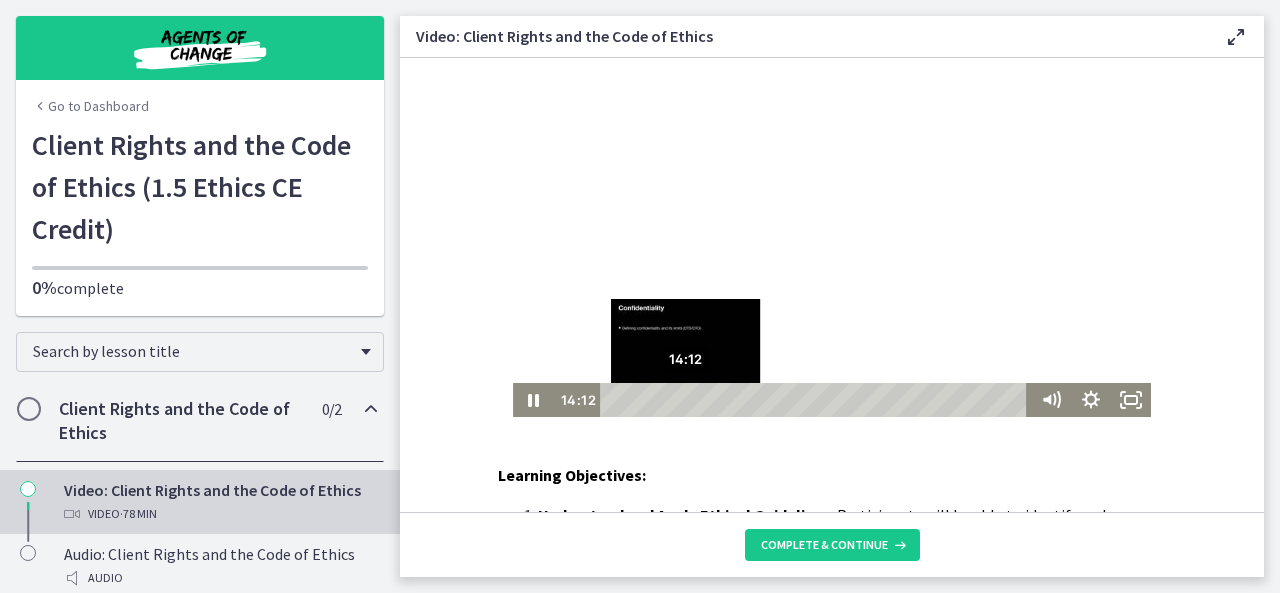 click at bounding box center [685, 399] 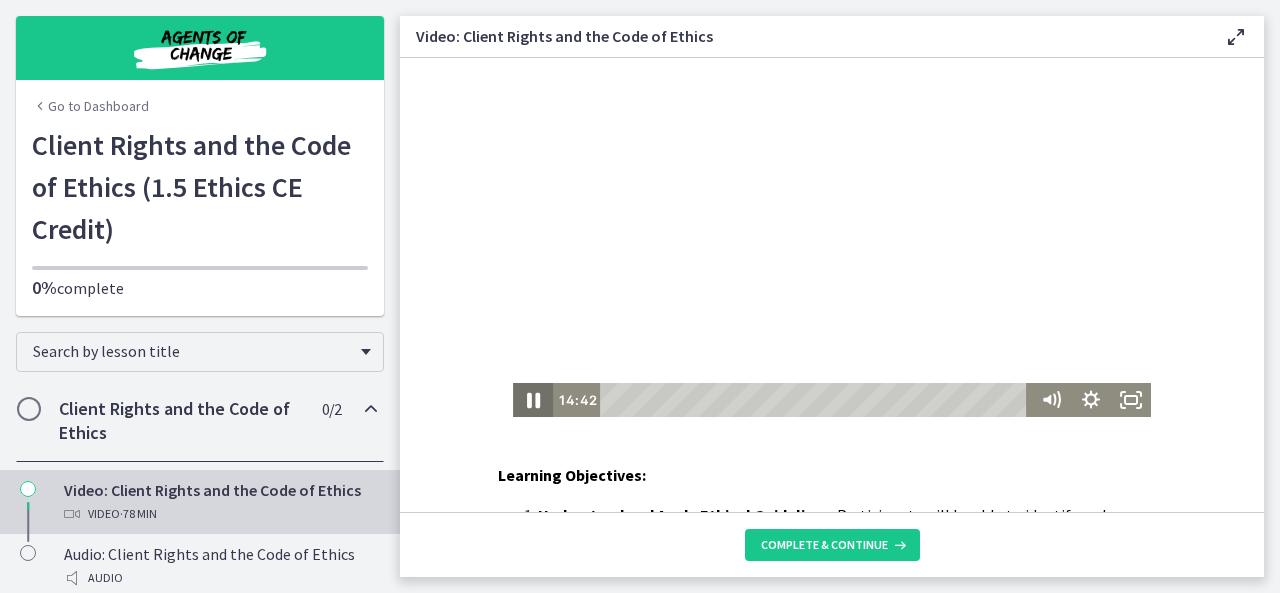 click 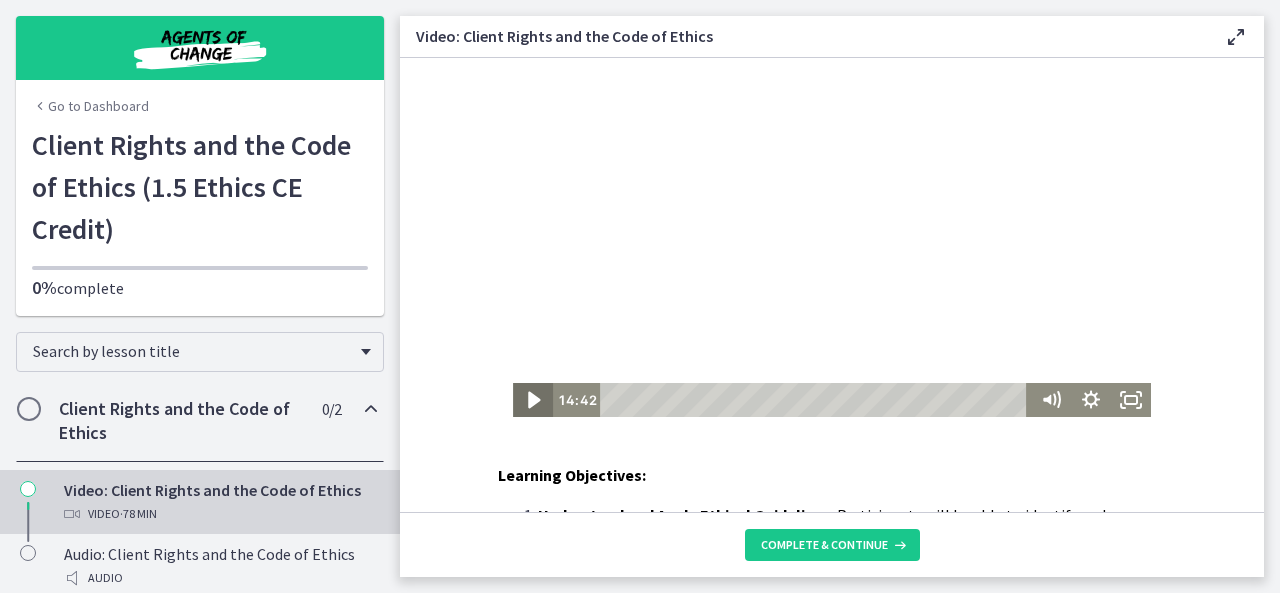 click 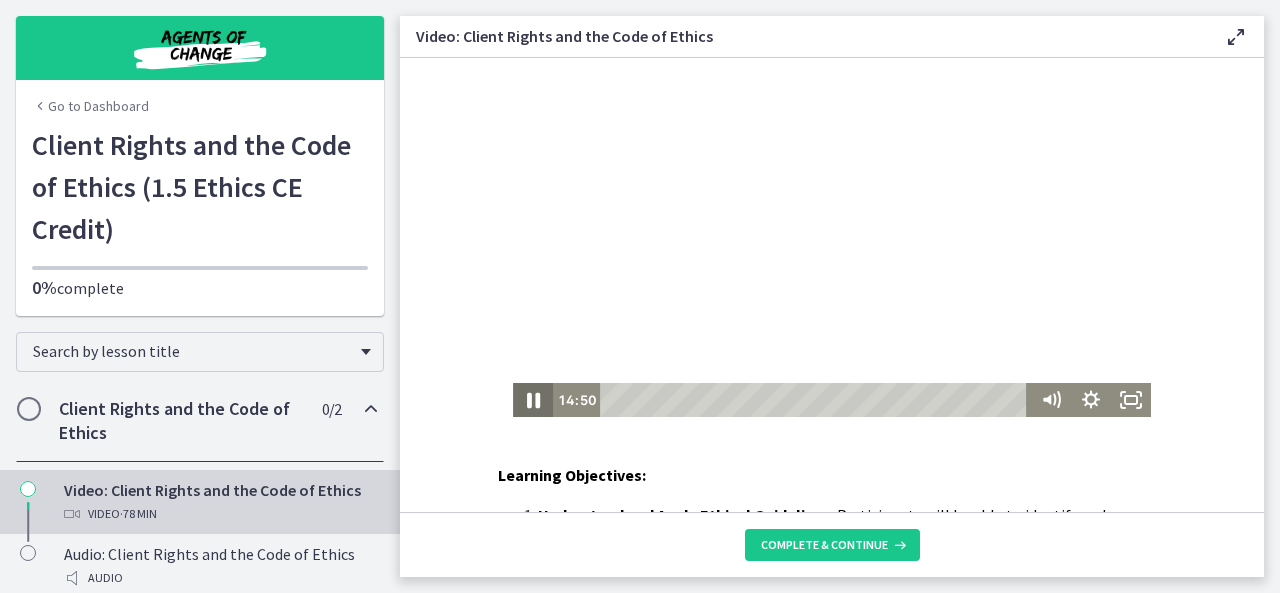 click 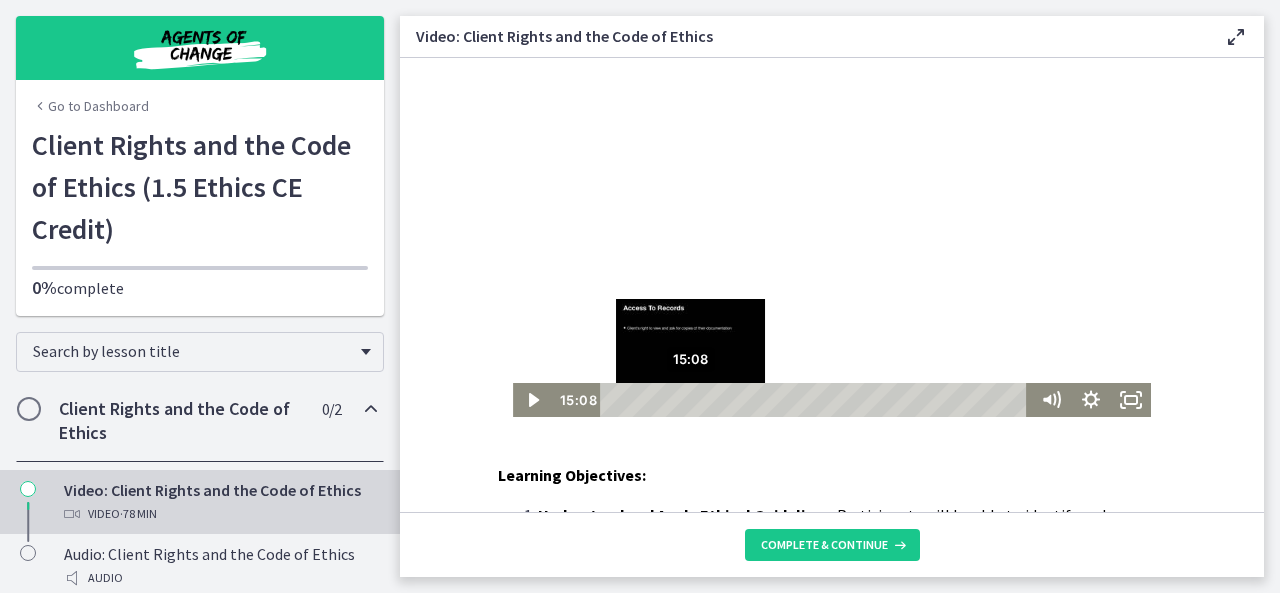 click at bounding box center [690, 399] 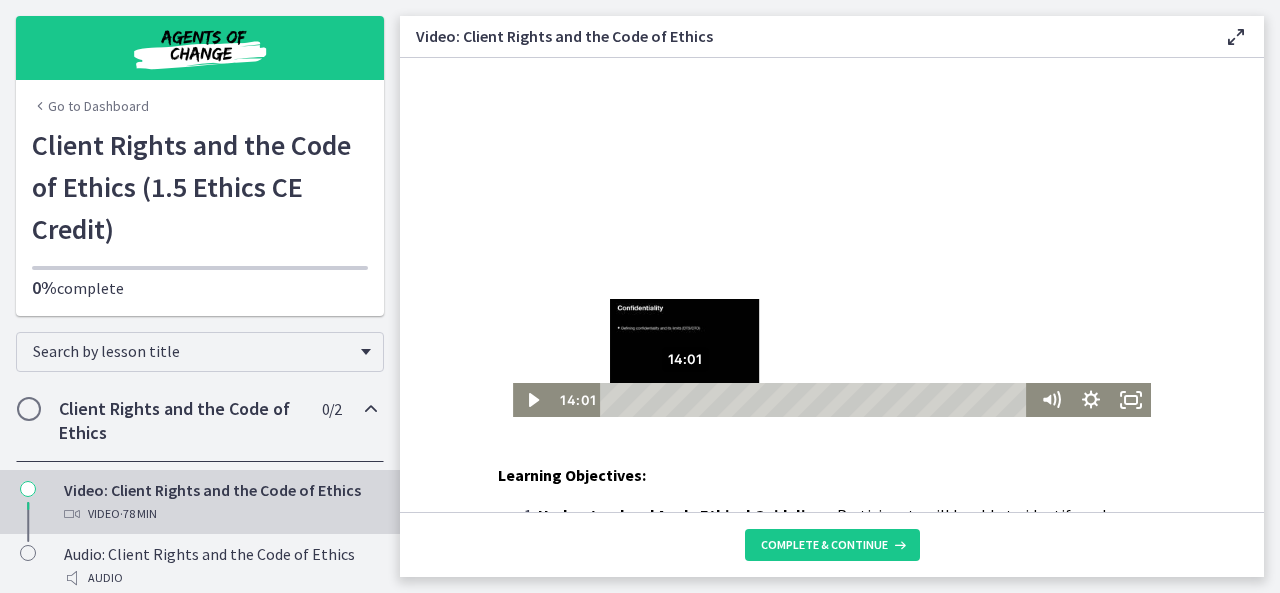 click at bounding box center (684, 399) 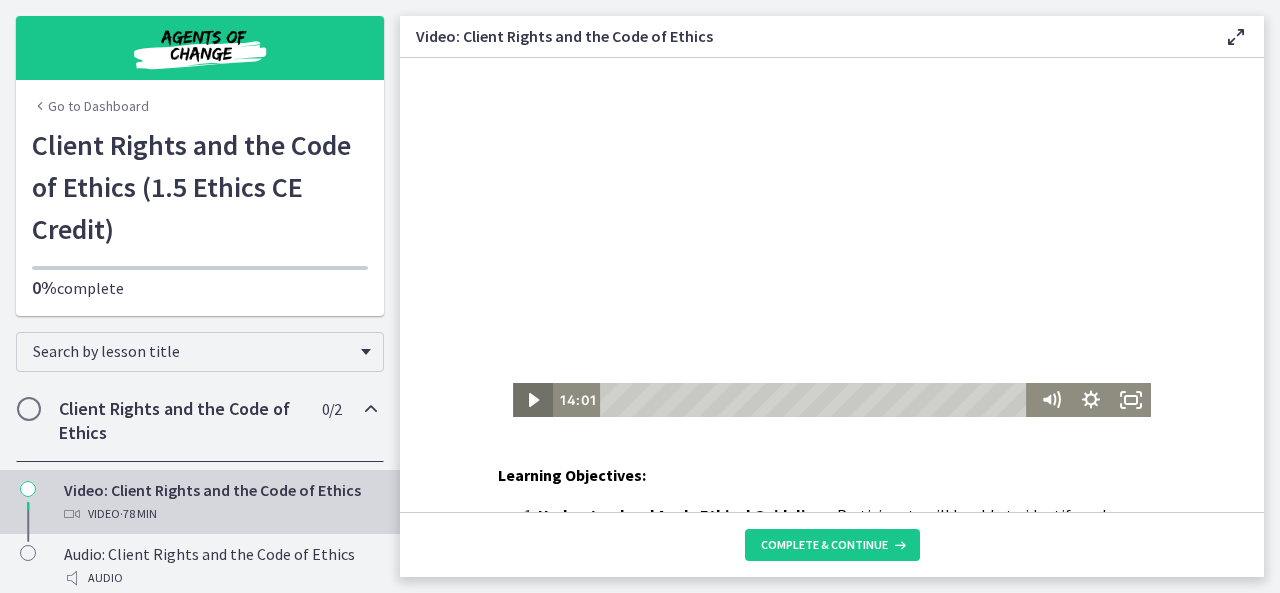 click 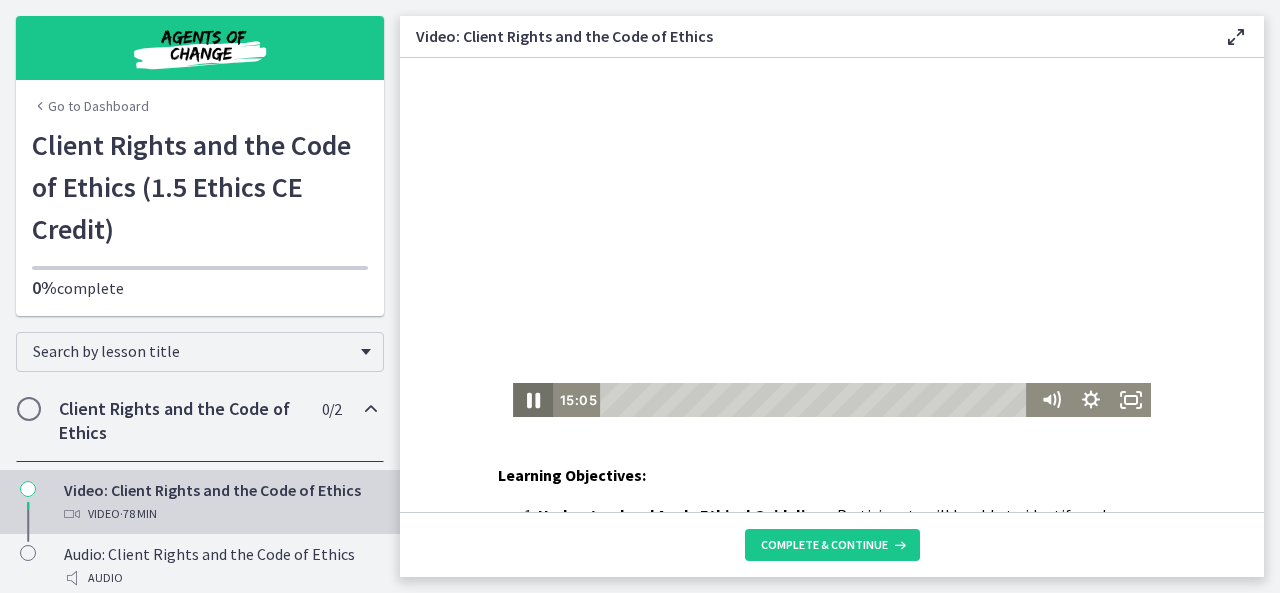 click 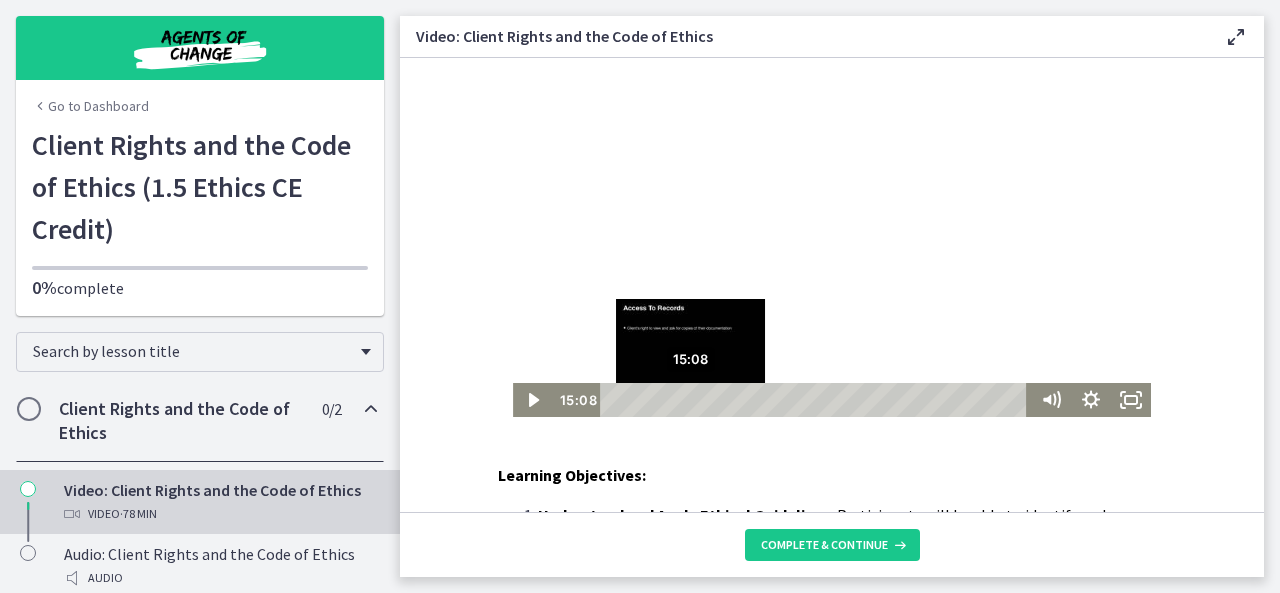 click at bounding box center [690, 399] 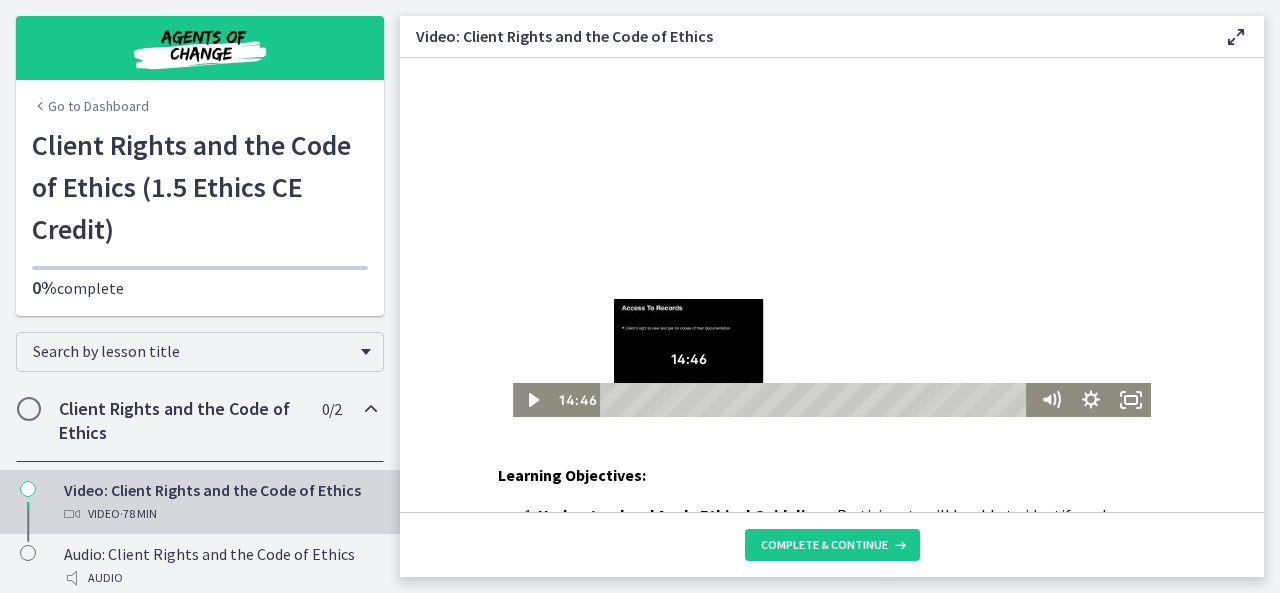 click at bounding box center (688, 399) 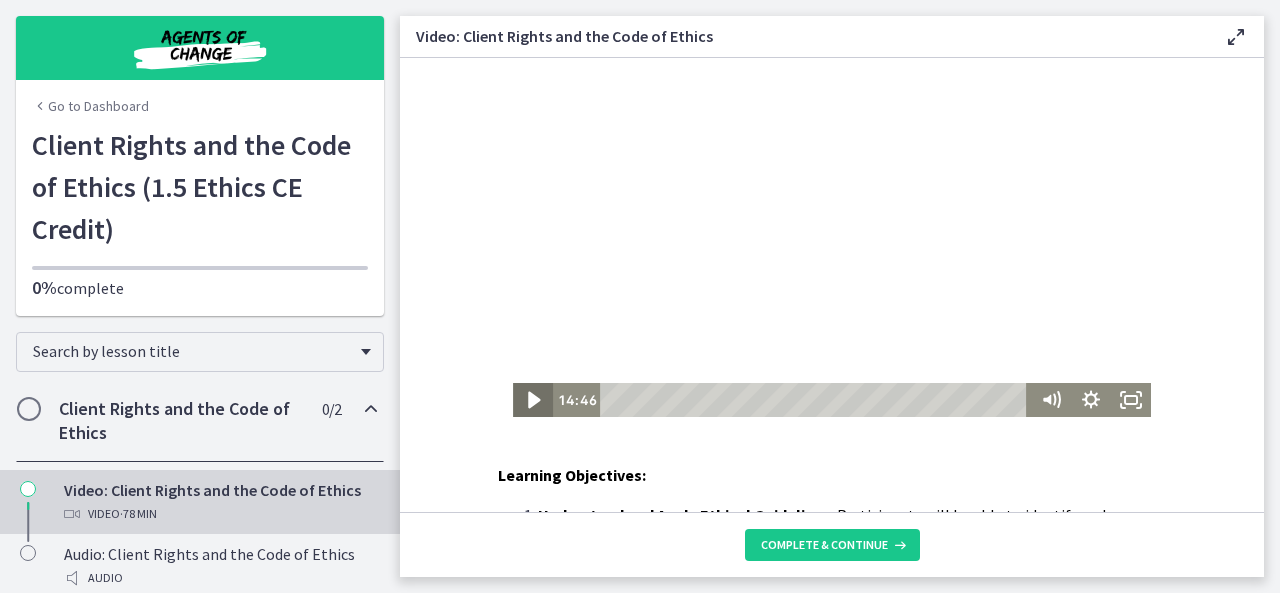 click 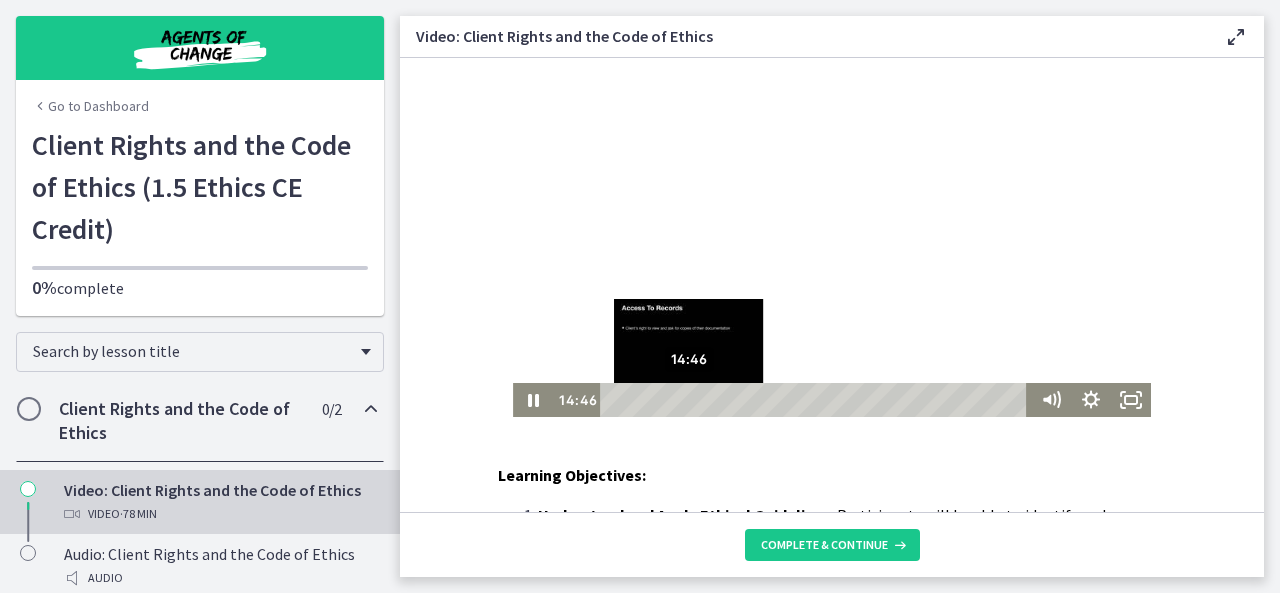 click at bounding box center (688, 399) 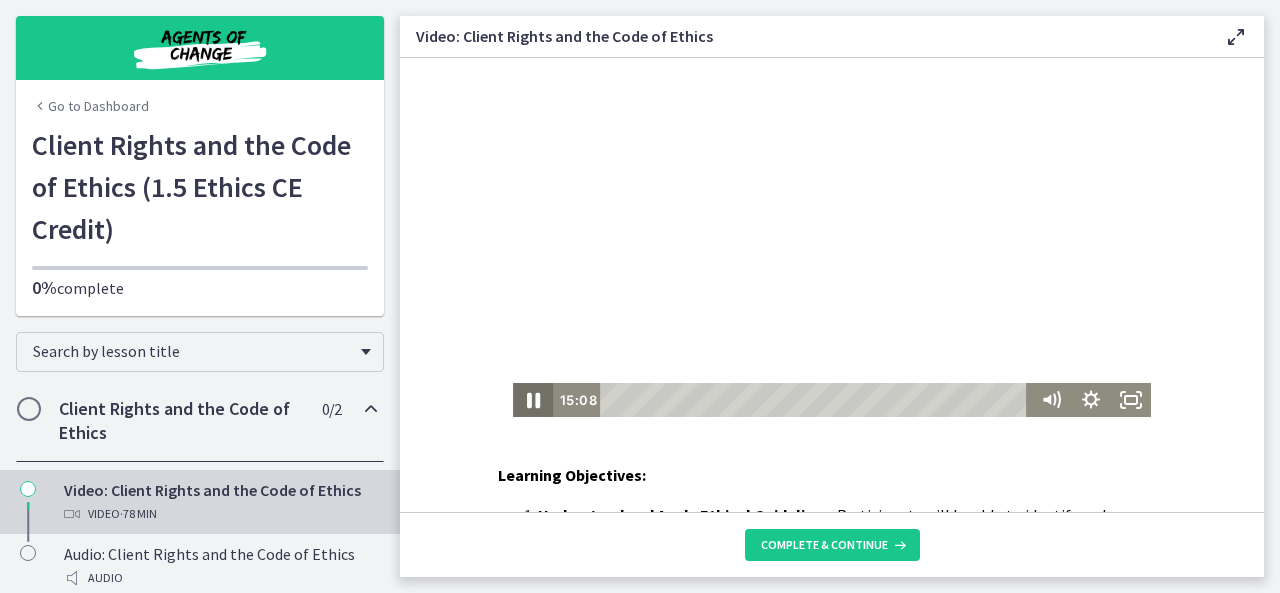 click 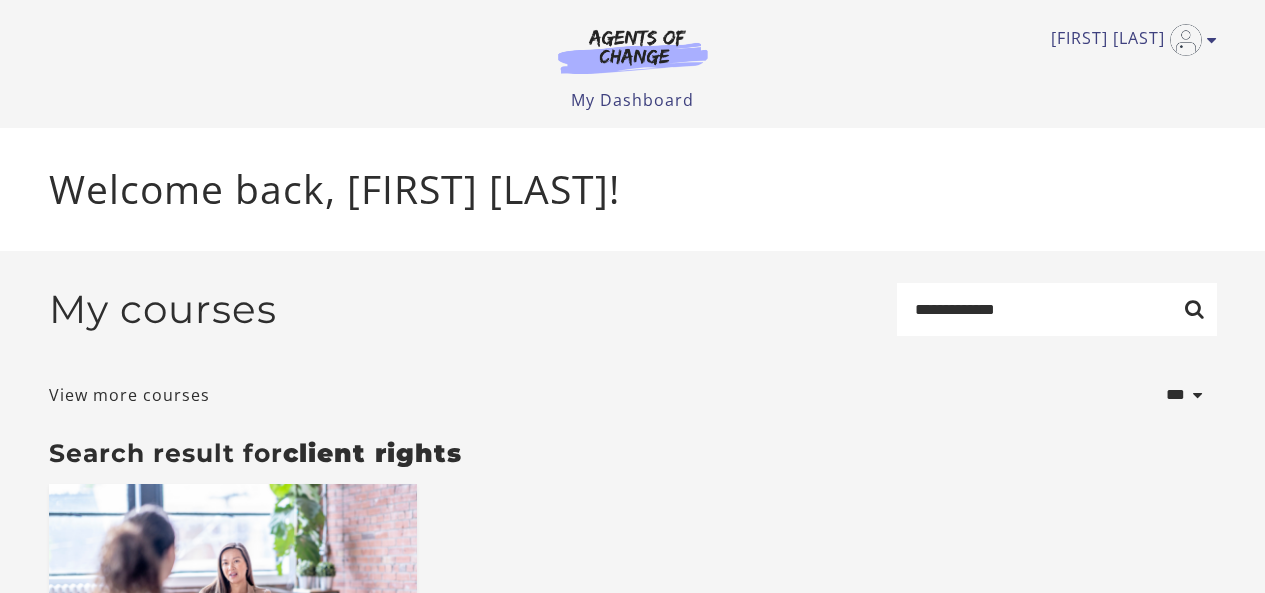 scroll, scrollTop: 368, scrollLeft: 0, axis: vertical 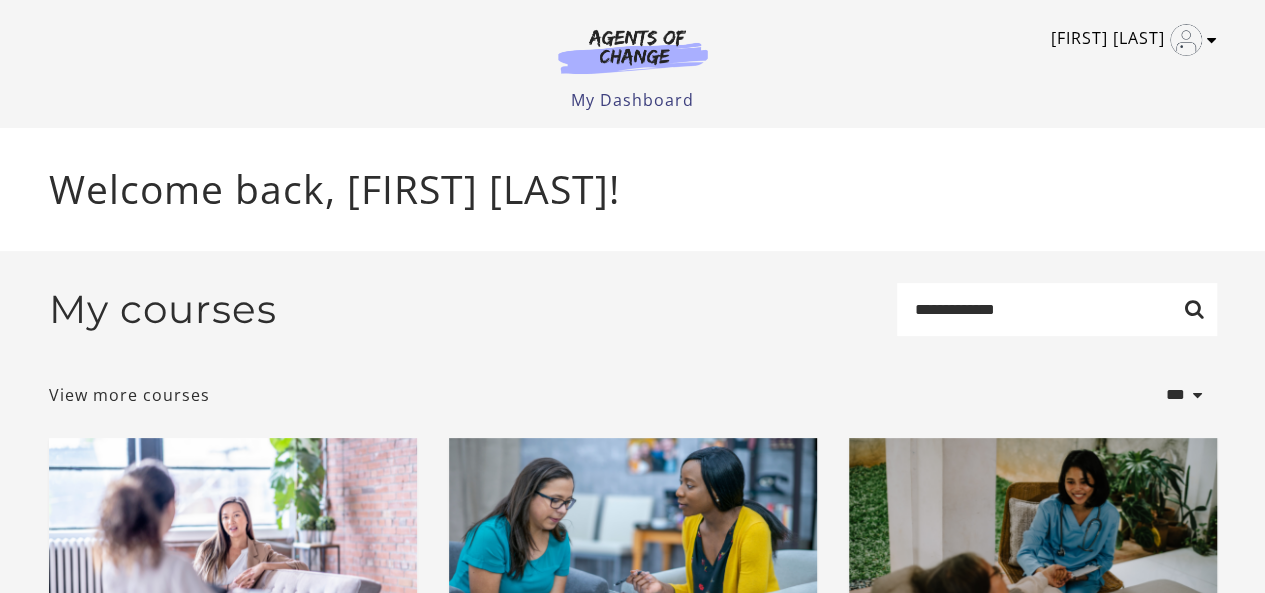 click on "Theresa S" at bounding box center [1129, 40] 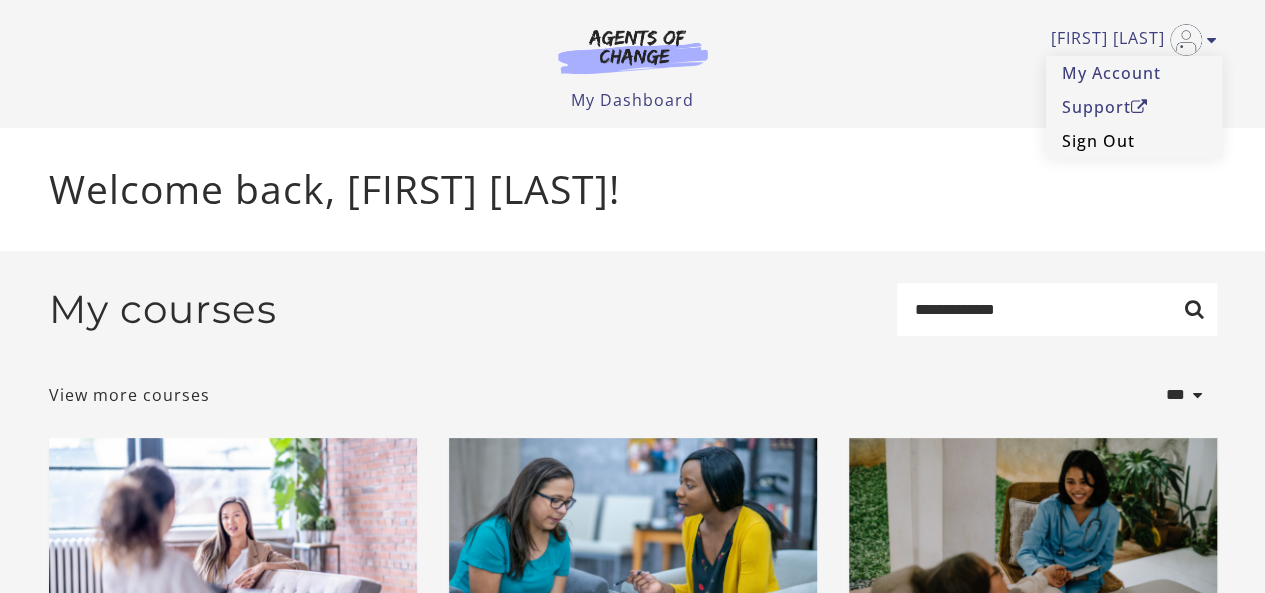 click on "Sign Out" at bounding box center [1134, 141] 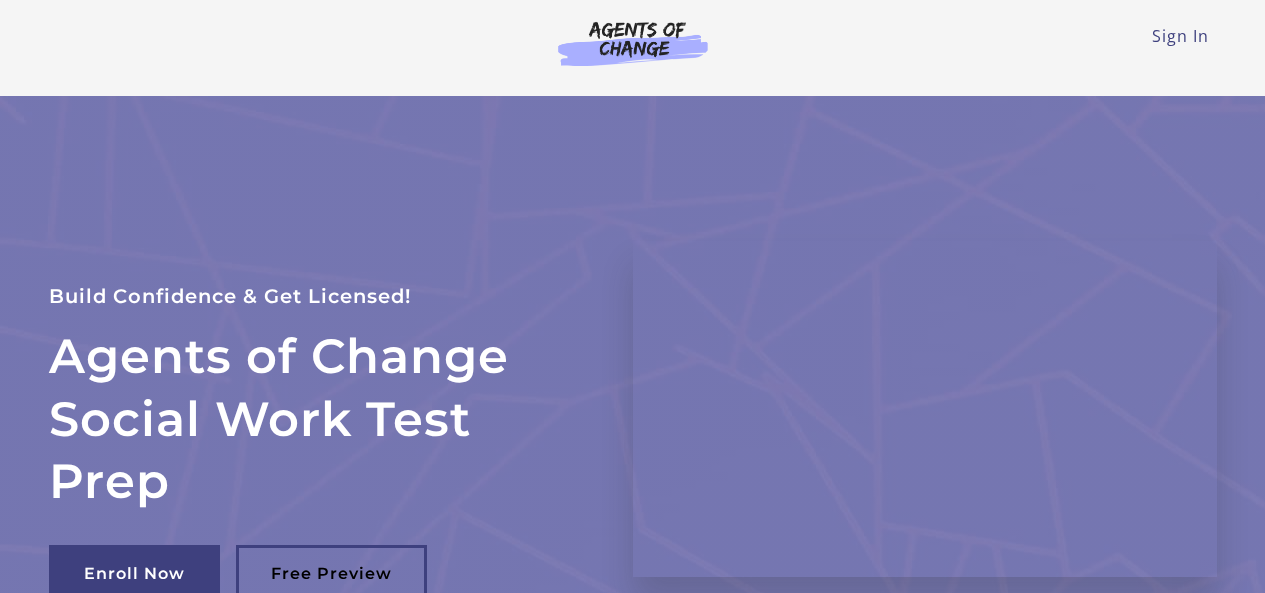 scroll, scrollTop: 0, scrollLeft: 0, axis: both 